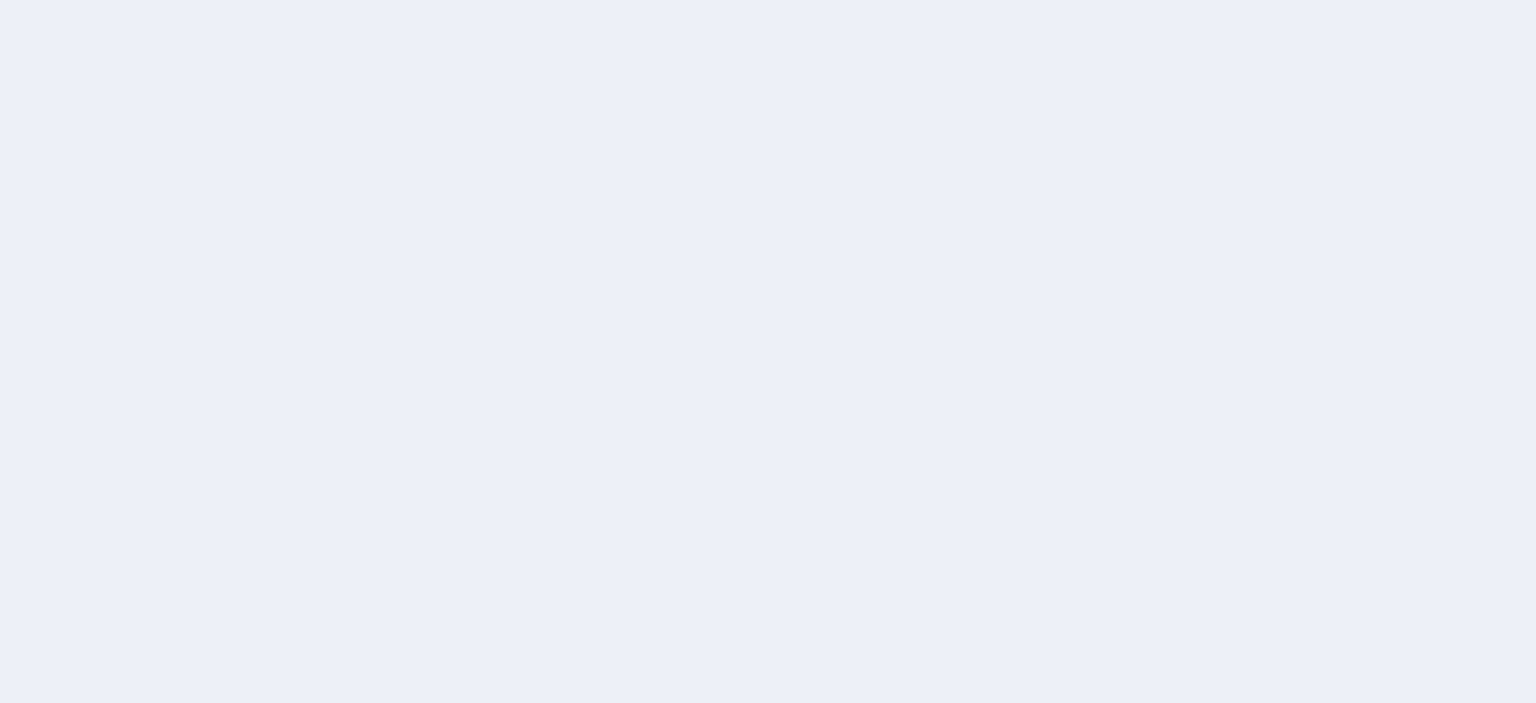 scroll, scrollTop: 0, scrollLeft: 0, axis: both 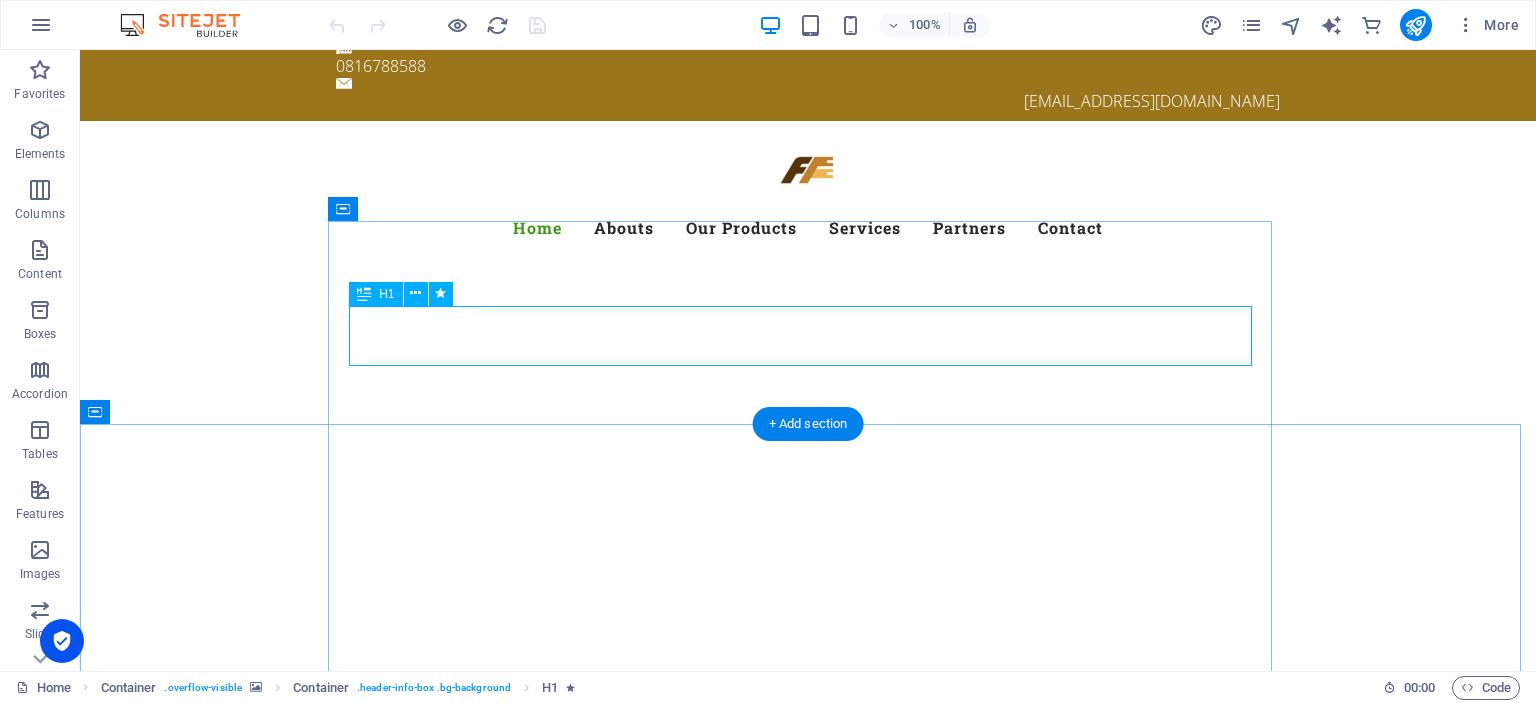 click on "CÔNG TY TNHH VẬN TẢI QUỐC TẾ F2F" at bounding box center (813, 1046) 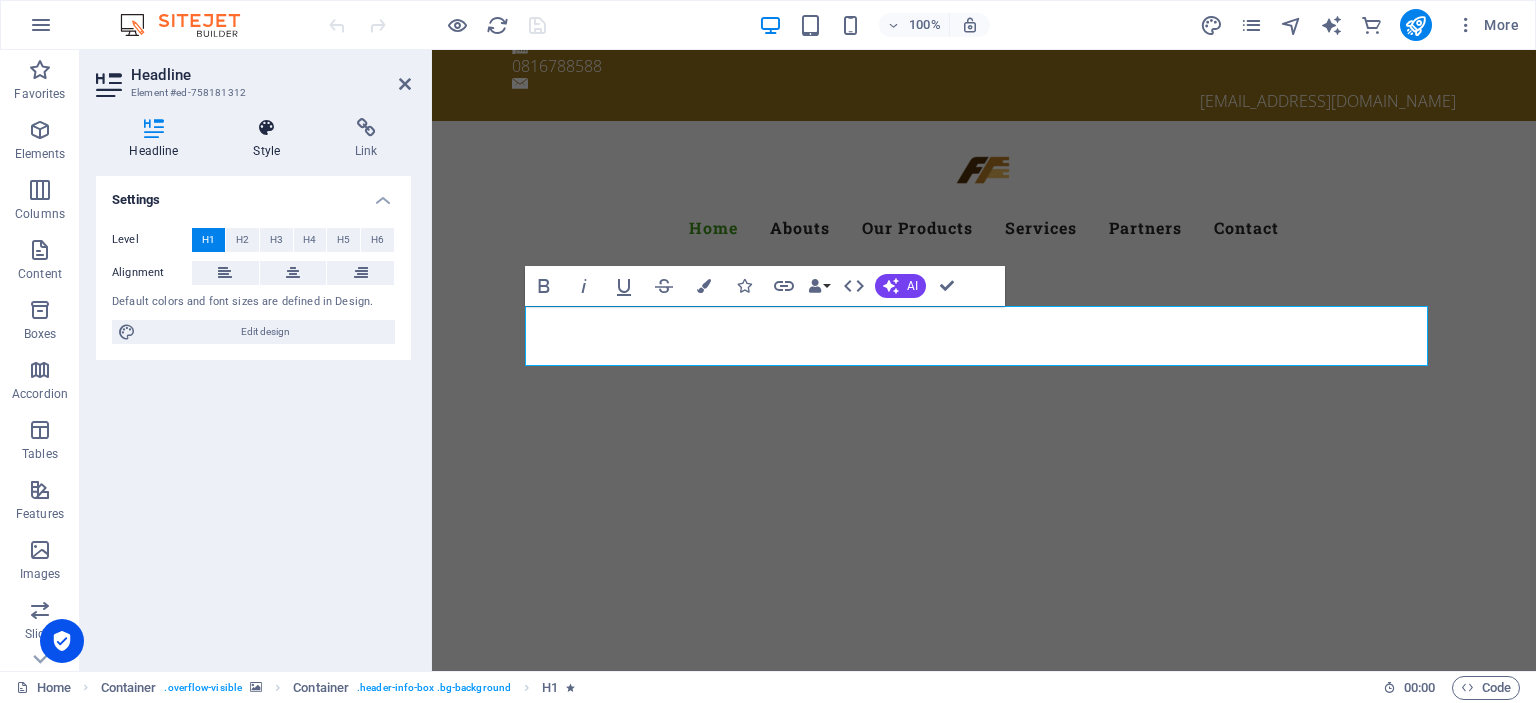 click on "Style" at bounding box center [271, 139] 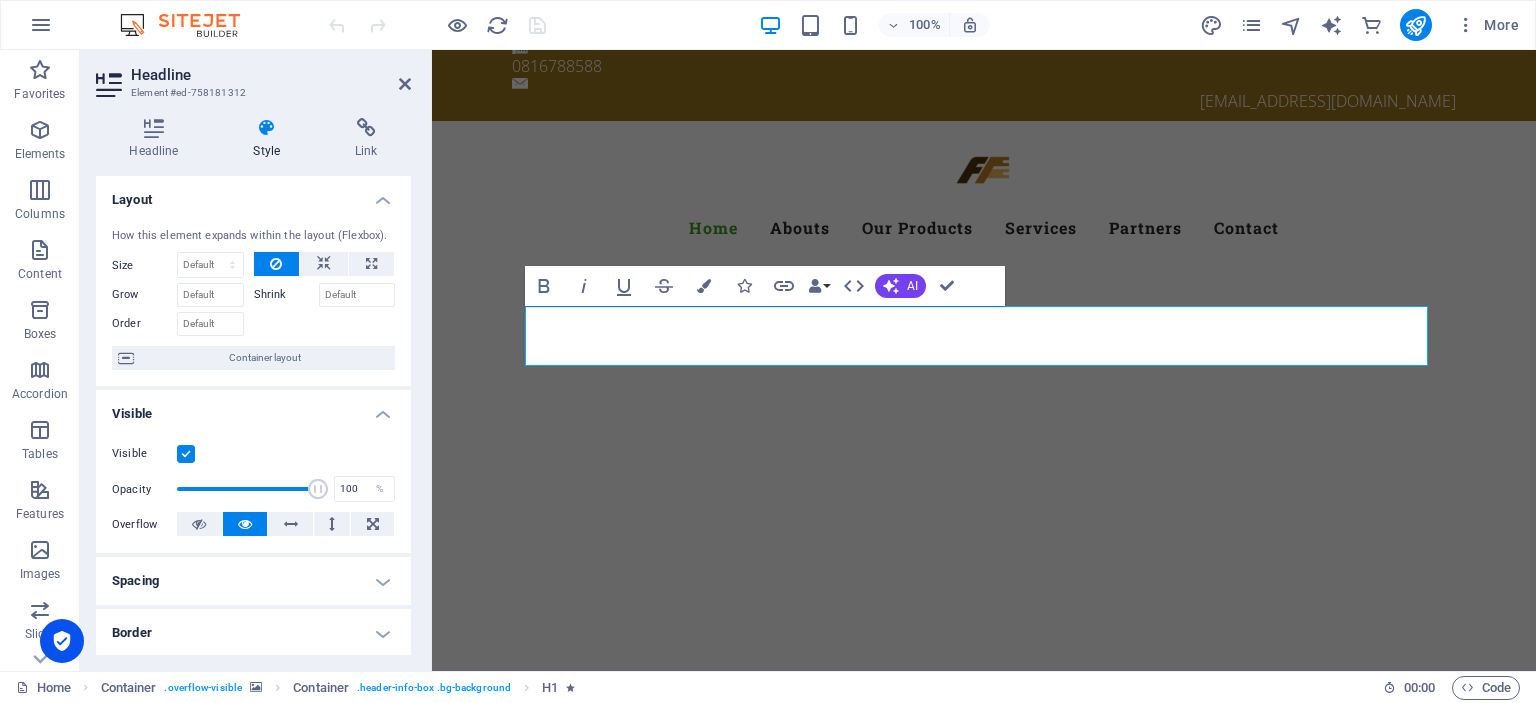 click at bounding box center (984, 937) 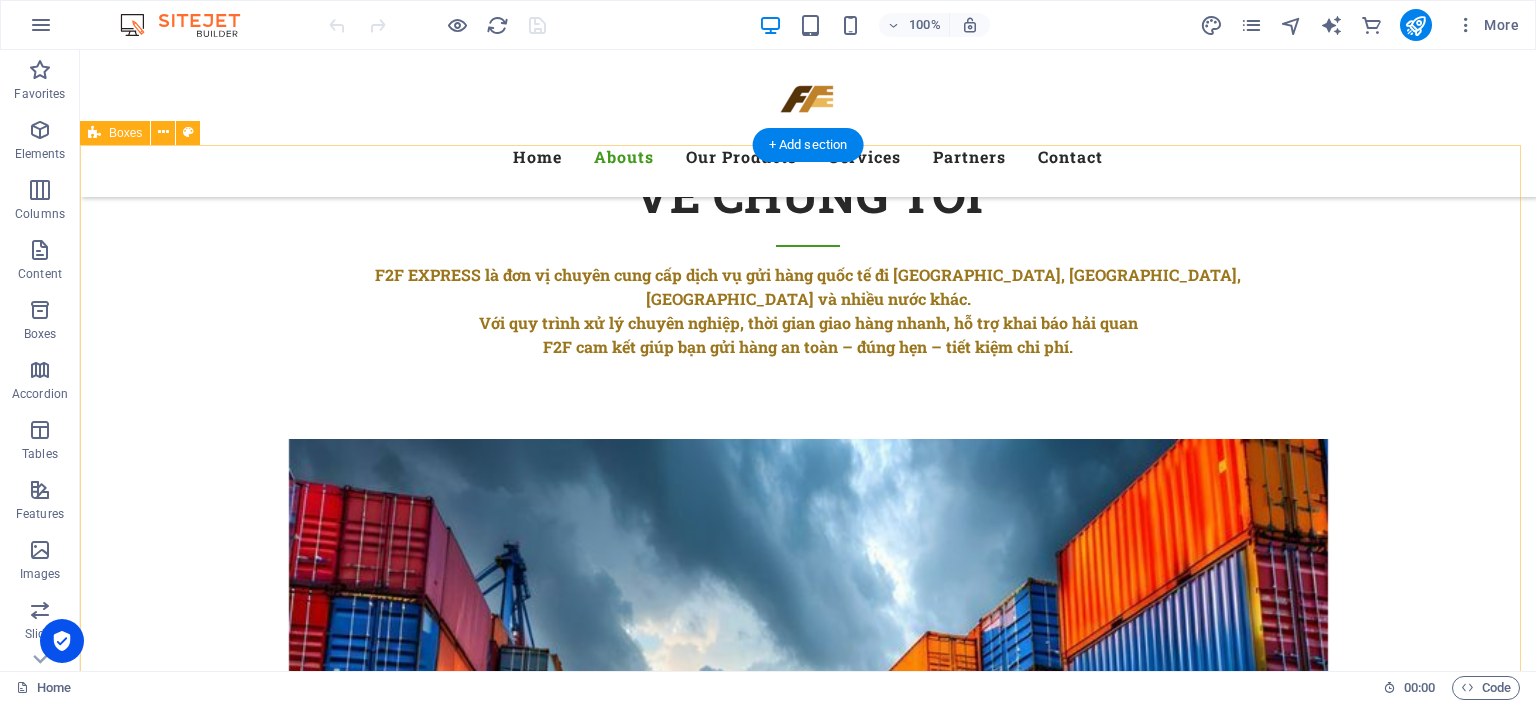 scroll, scrollTop: 1800, scrollLeft: 0, axis: vertical 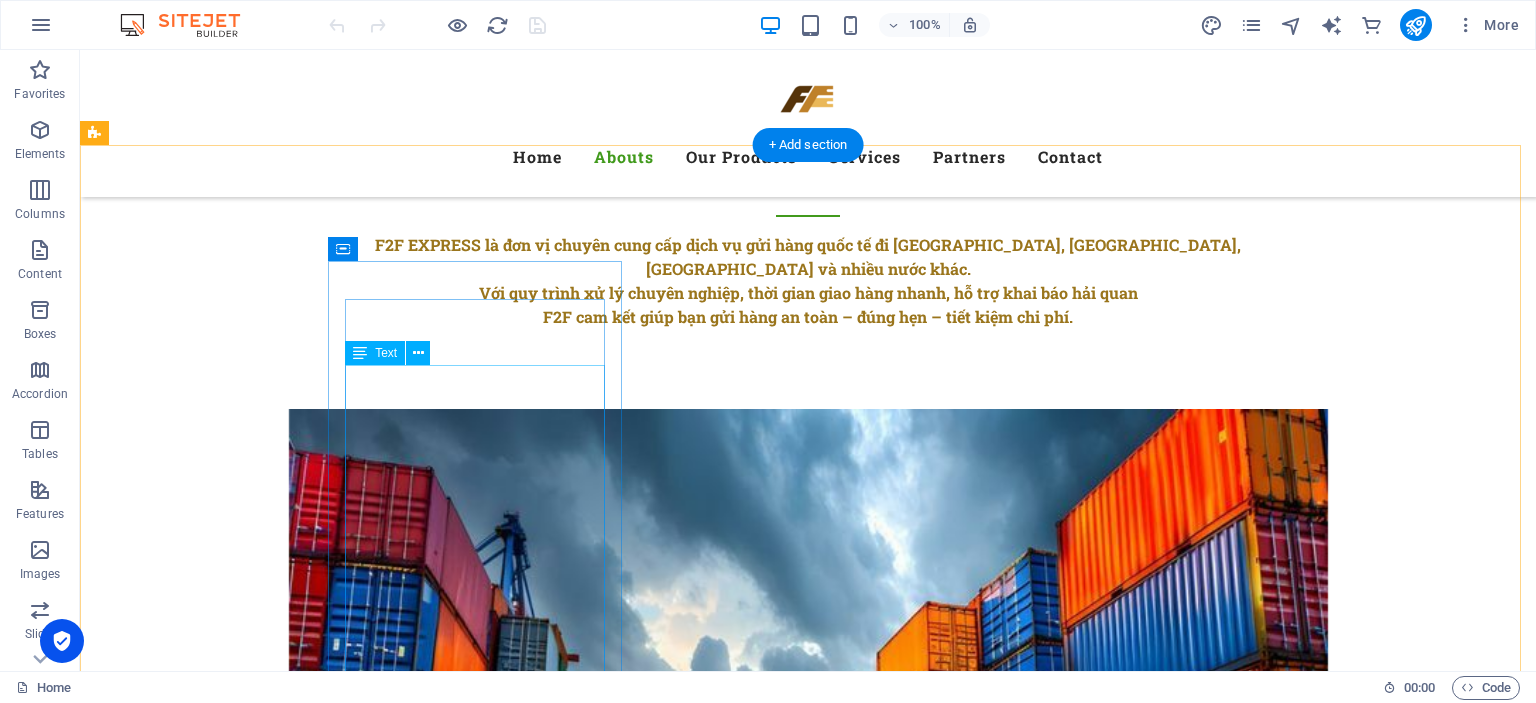 click on "F2F EXPRESS  cam kết  giúp người [DEMOGRAPHIC_DATA] kết nối hàng hóa ra thế giới  một cách  dễ dàng, tiết kiệm và hiệu quả . Chúng tôi không chỉ là đơn vị vận chuyển, mà còn là  người bạn đồng hành đáng tin cậy  của cá nhân, hộ kinh doanh và doanh nghiệp [GEOGRAPHIC_DATA] trên hành trình vươn ra thị trường quốc tế." at bounding box center [242, 2160] 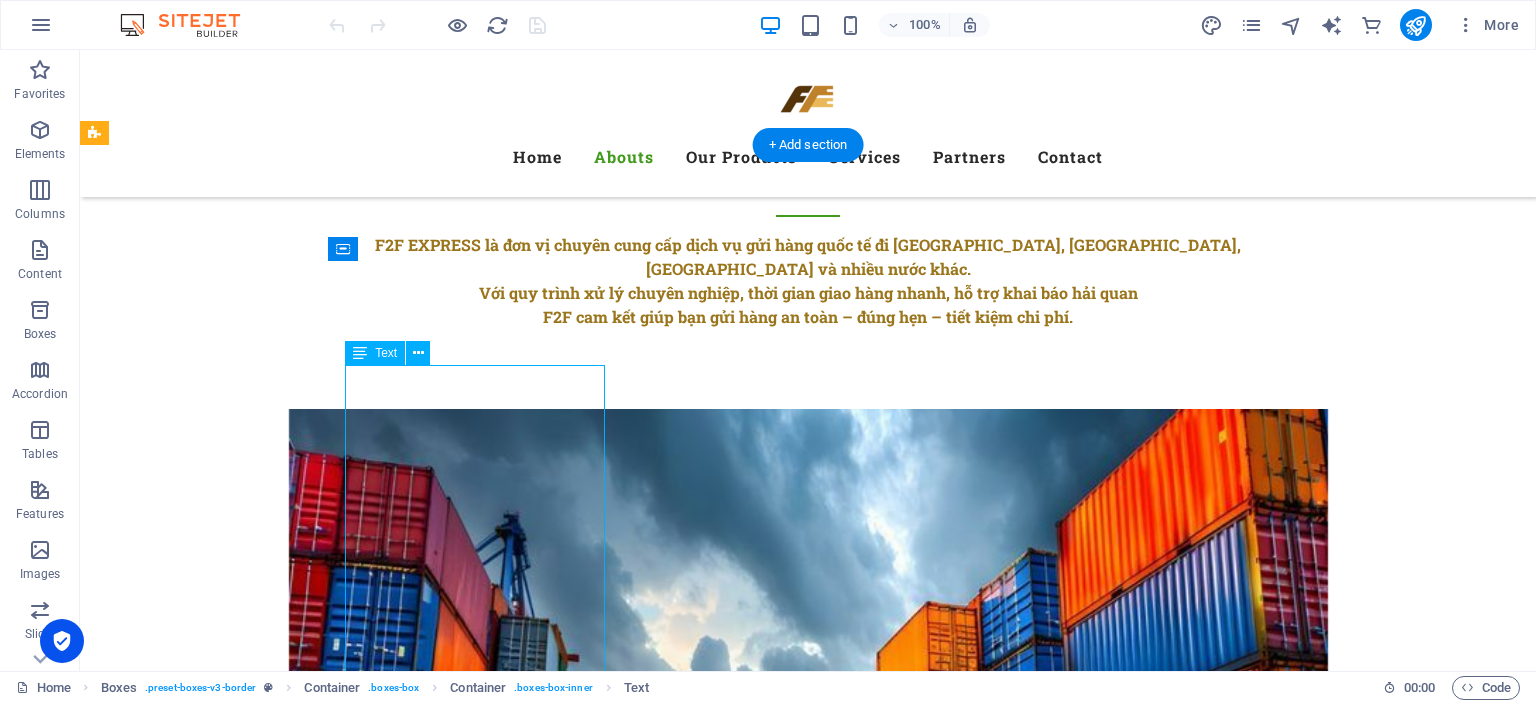 click on "F2F EXPRESS  cam kết  giúp người [DEMOGRAPHIC_DATA] kết nối hàng hóa ra thế giới  một cách  dễ dàng, tiết kiệm và hiệu quả . Chúng tôi không chỉ là đơn vị vận chuyển, mà còn là  người bạn đồng hành đáng tin cậy  của cá nhân, hộ kinh doanh và doanh nghiệp [GEOGRAPHIC_DATA] trên hành trình vươn ra thị trường quốc tế." at bounding box center (242, 2160) 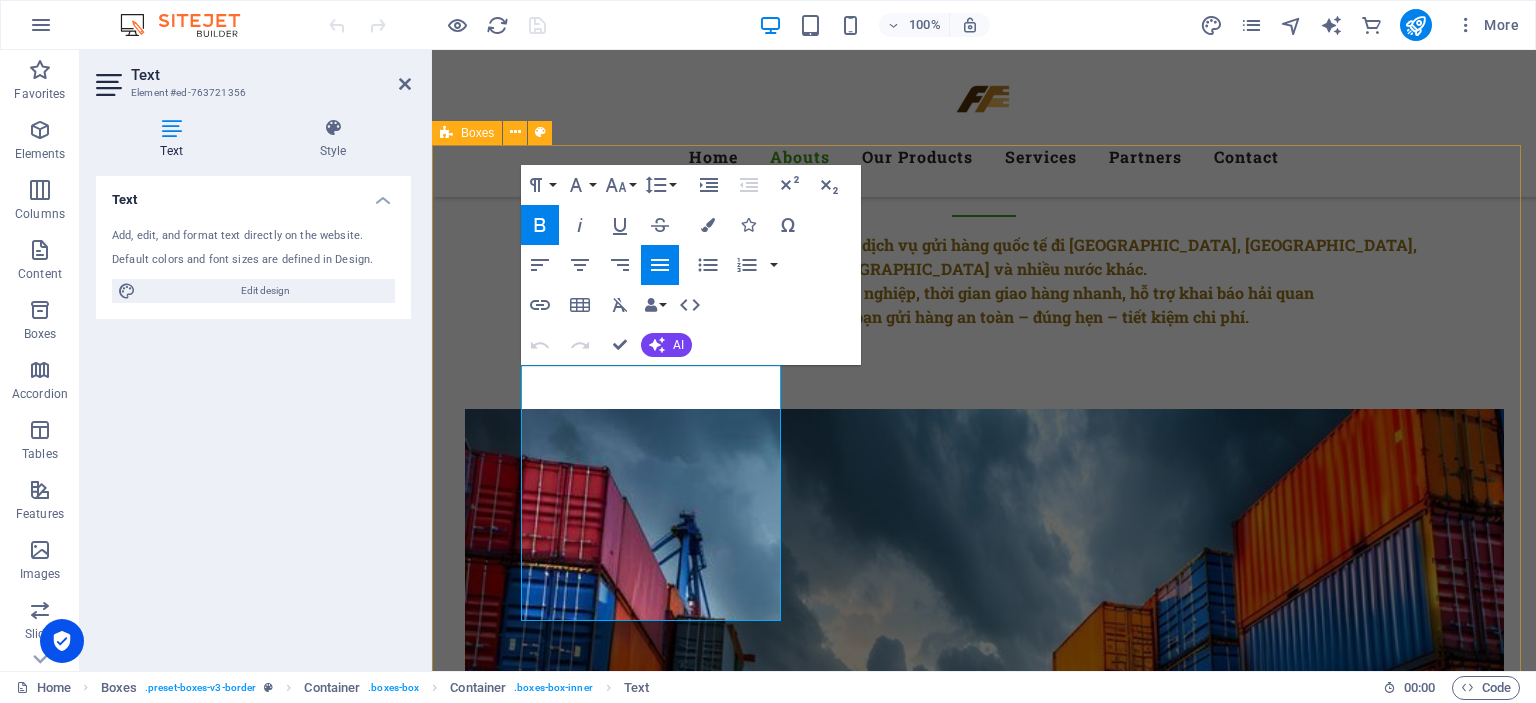 drag, startPoint x: 565, startPoint y: 451, endPoint x: 497, endPoint y: 357, distance: 116.01724 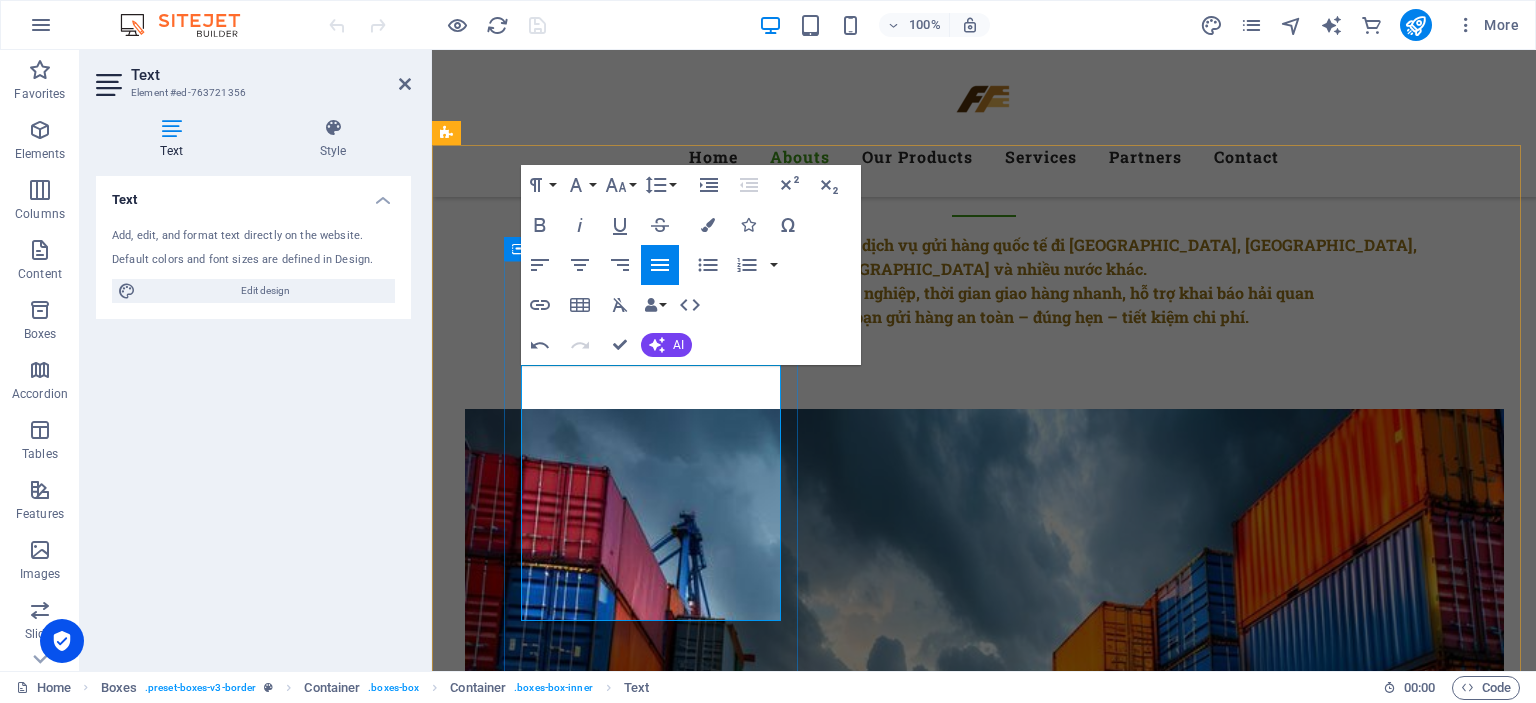 click on "F2F EXPRESS  cam kết giúp  người [DEMOGRAPHIC_DATA] kết nối hàng hóa ra thế giới  một cách  dễ dàng, tiết kiệm và hiệu quả . Chúng tôi không chỉ là đơn vị vận chuyển, mà còn là  người bạn đồng hành đáng tin cậy  của cá nhân, hộ kinh doanh và doanh nghiệp [GEOGRAPHIC_DATA] trên hành trình vươn ra thị trường quốc tế." at bounding box center (595, 2128) 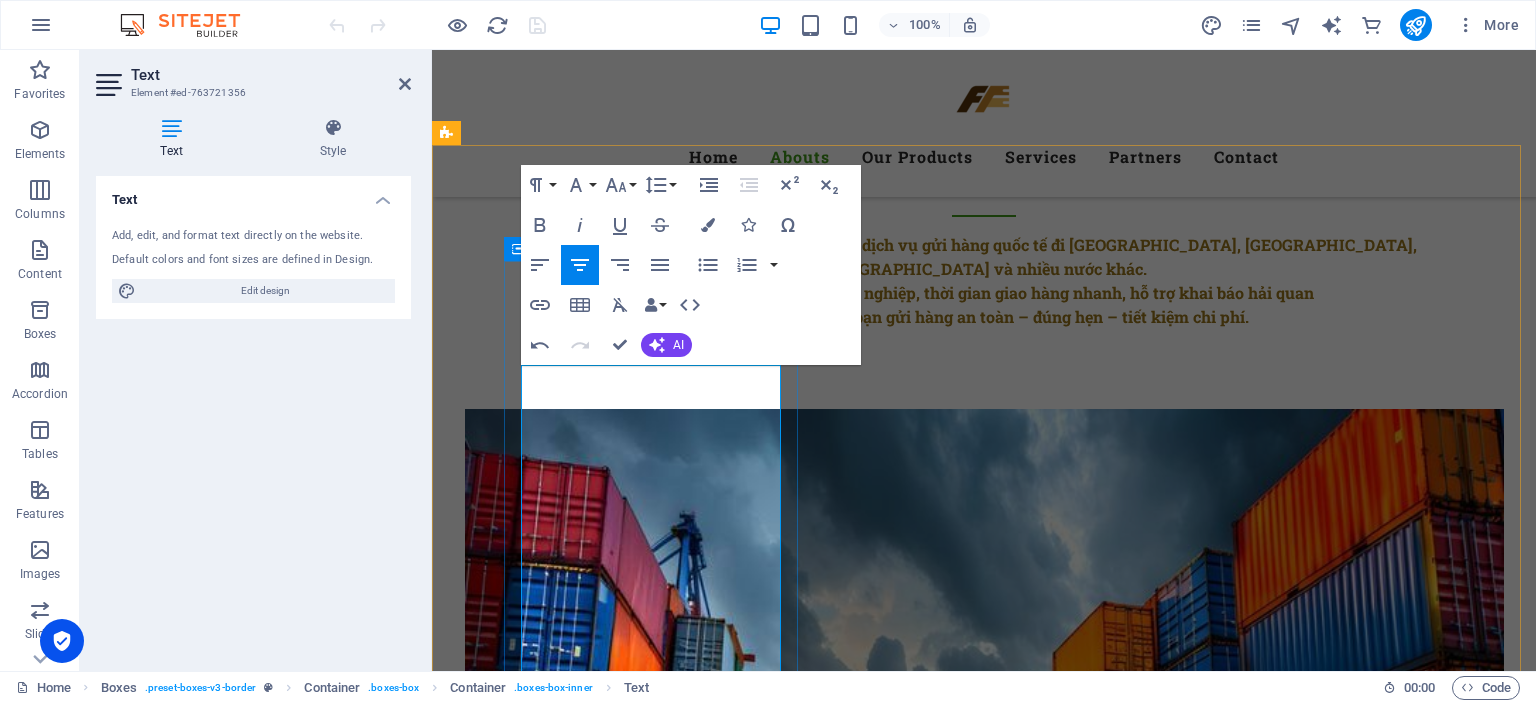 click at bounding box center (594, 2132) 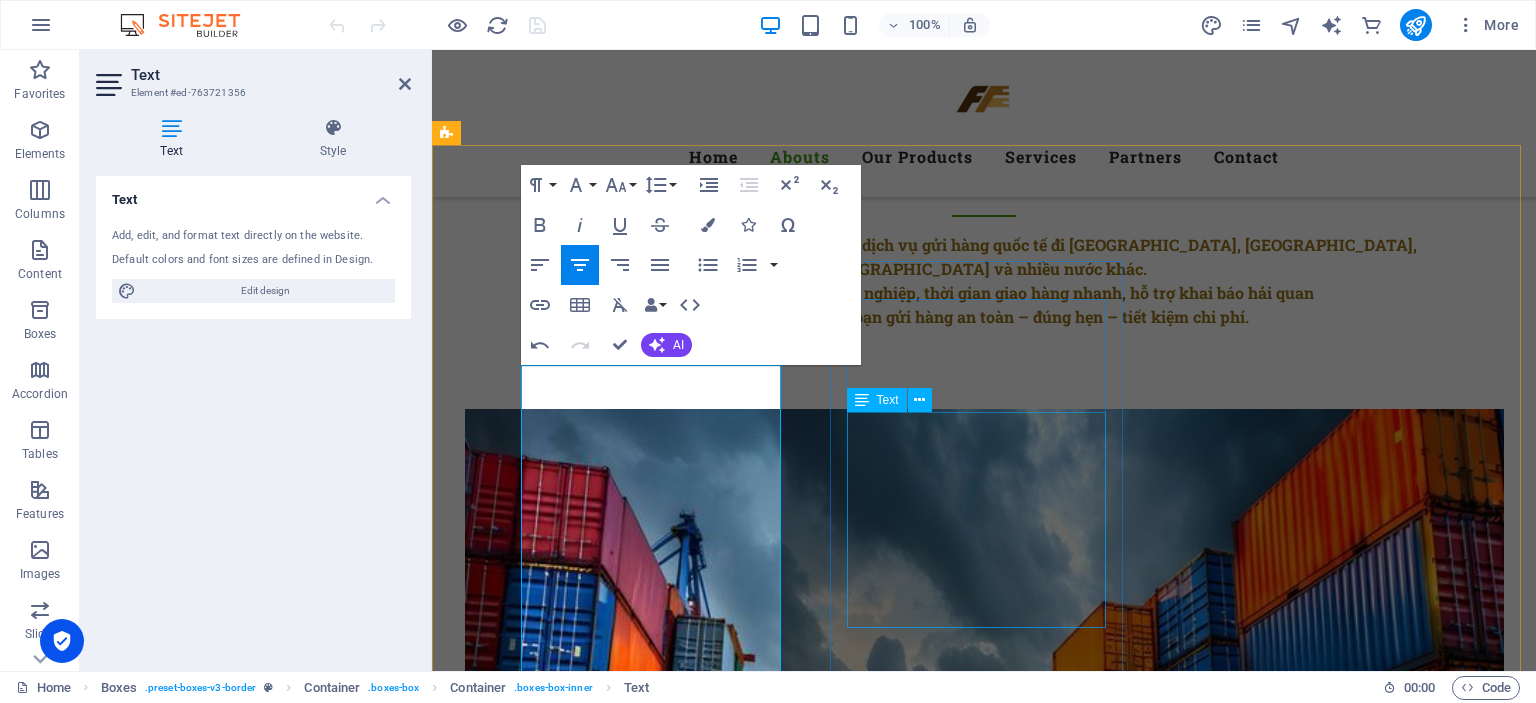click on "Trở thành một trong những  thương hiệu vận chuyển quốc tế hàng đầu Việt Nam , mang đến dịch vụ chuyên nghiệp, an toàn và tối ưu chi phí nhất cho khách hàng ở mọi quy mô. F2F EXPRESS hướng tới xây dựng  hệ sinh thái logistics thông minh , giúp việc gửi hàng quốc tế trở nên đơn giản như mua hàng online." at bounding box center (594, 2657) 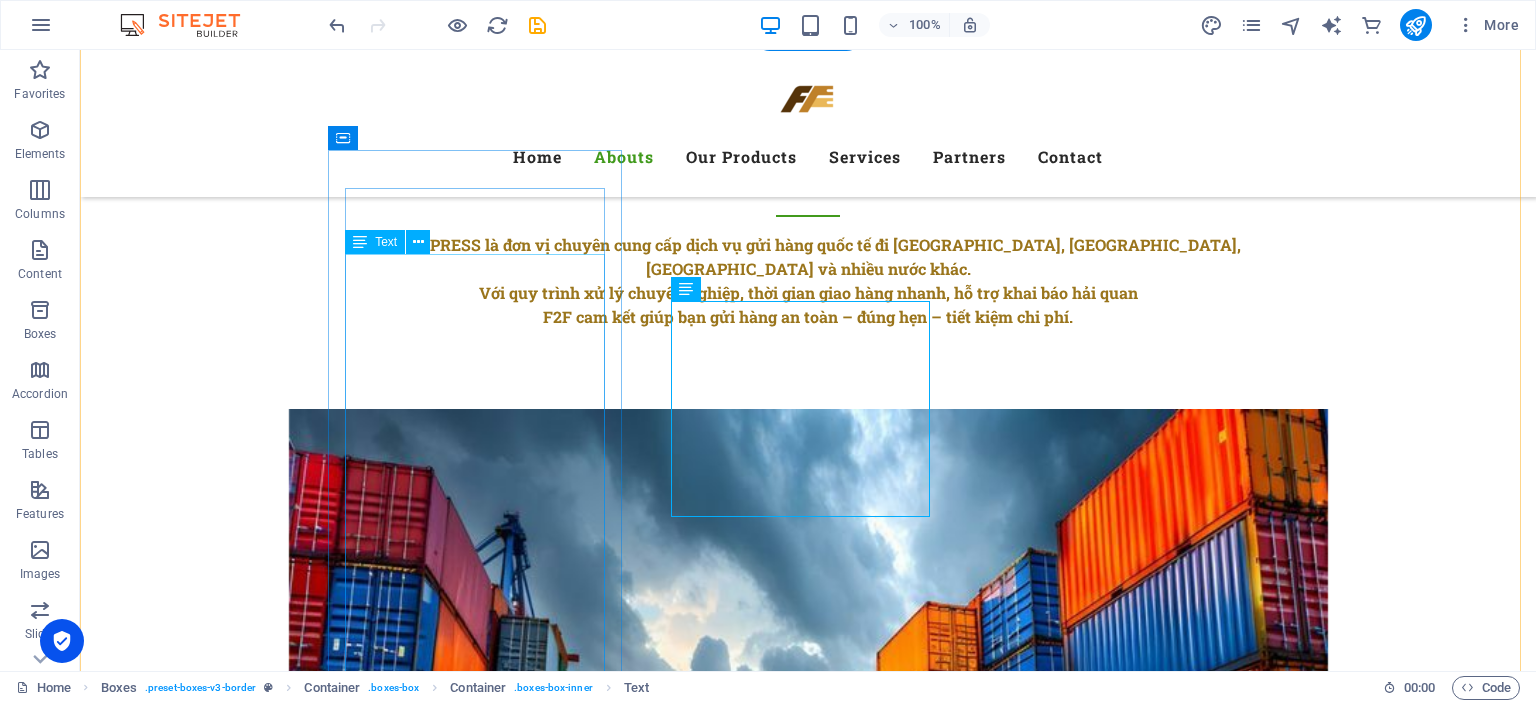 scroll, scrollTop: 2100, scrollLeft: 0, axis: vertical 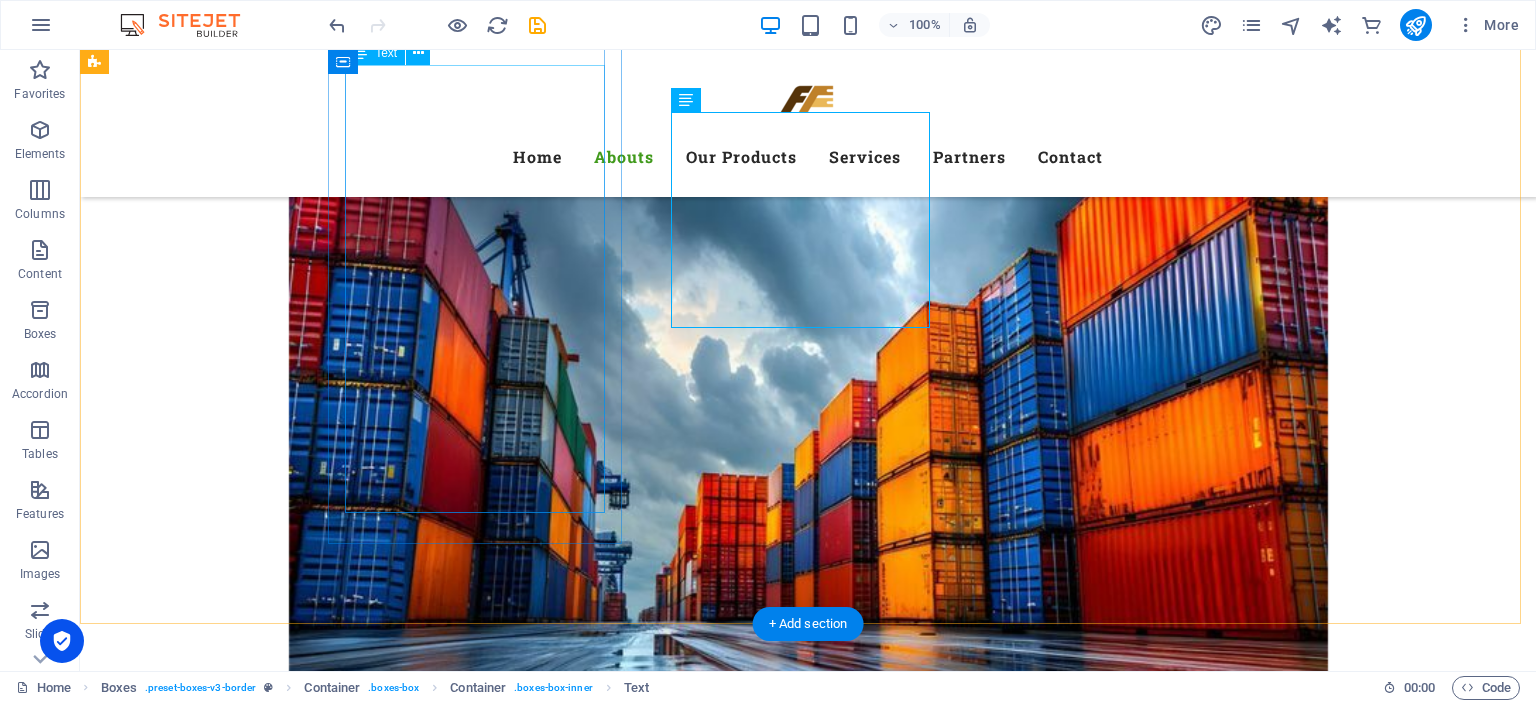 click on "F2F EXPRESS  cam kết giúp  người [DEMOGRAPHIC_DATA] kết nối hàng hóa ra thế giới  một cách  dễ dàng, tiết kiệm và hiệu quả . Chúng tôi không chỉ là đơn vị vận chuyển, mà còn là  người bạn đồng hành đáng tin cậy  của cá nhân, hộ kinh doanh và doanh nghiệp [GEOGRAPHIC_DATA] trên hành trình vươn ra thị trường quốc tế." at bounding box center [242, 1924] 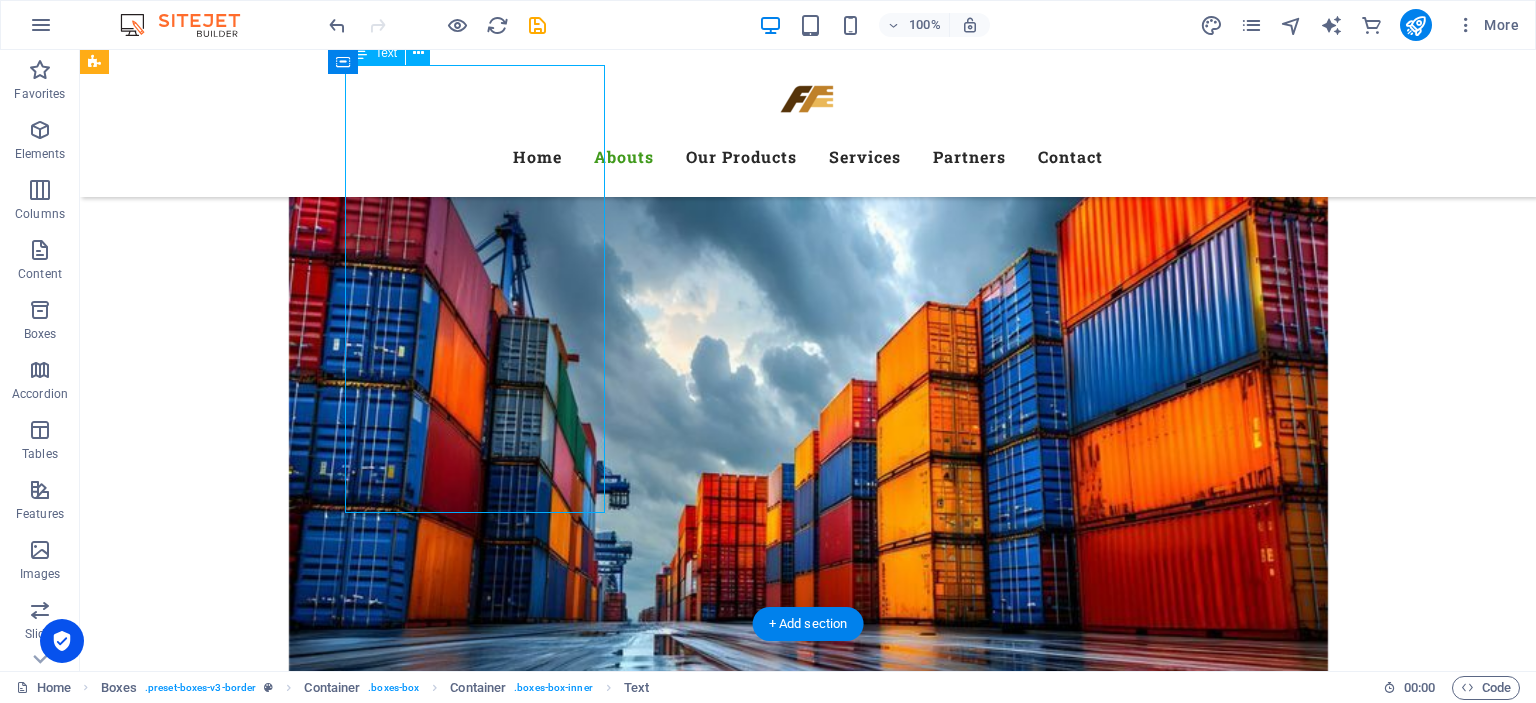 click on "F2F EXPRESS  cam kết giúp  người [DEMOGRAPHIC_DATA] kết nối hàng hóa ra thế giới  một cách  dễ dàng, tiết kiệm và hiệu quả . Chúng tôi không chỉ là đơn vị vận chuyển, mà còn là  người bạn đồng hành đáng tin cậy  của cá nhân, hộ kinh doanh và doanh nghiệp [GEOGRAPHIC_DATA] trên hành trình vươn ra thị trường quốc tế." at bounding box center (242, 1924) 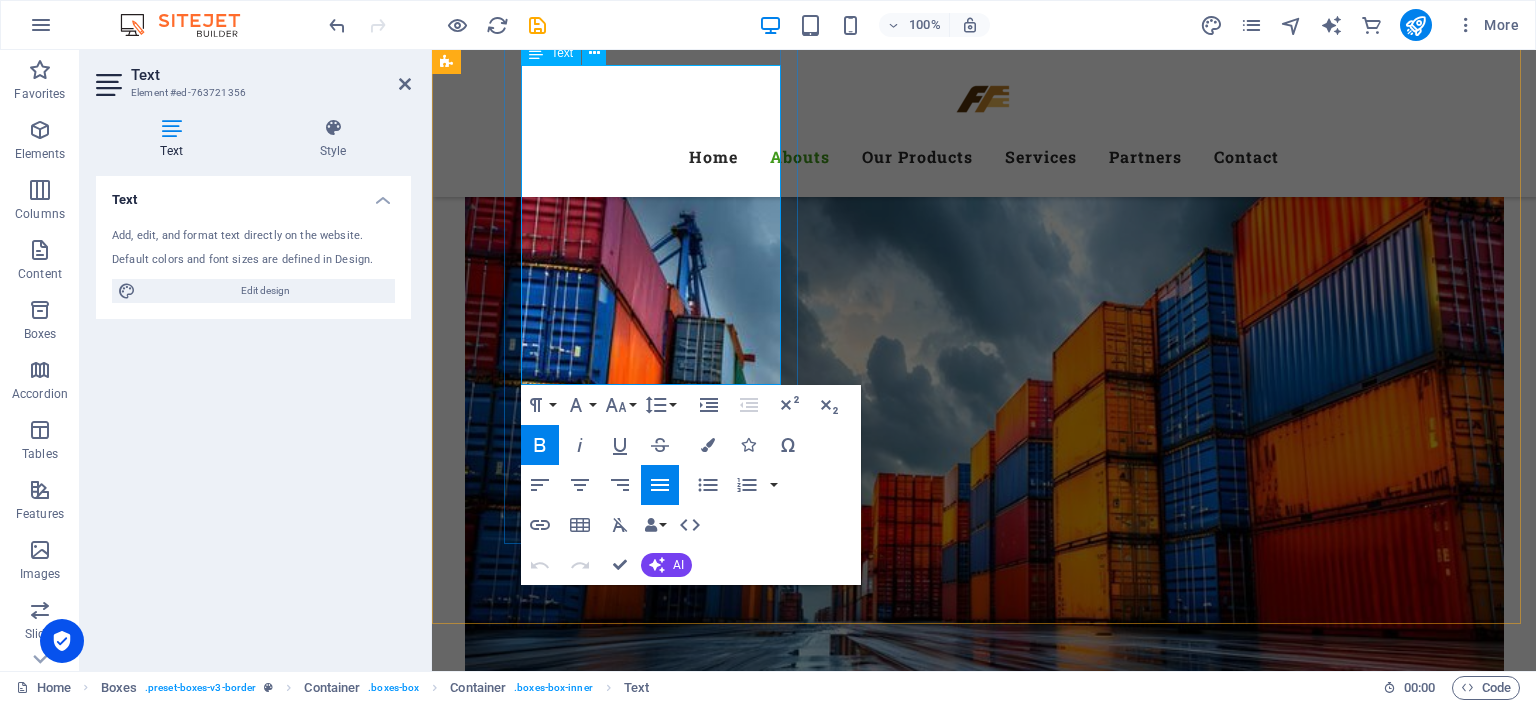 click on "Chúng tôi không chỉ là đơn vị vận chuyển, mà còn là  người bạn đồng hành đáng tin cậy  của cá nhân, hộ kinh doanh và doanh nghiệp Việt Nam trên hành trình vươn ra thị trường quốc tế." at bounding box center [595, 1928] 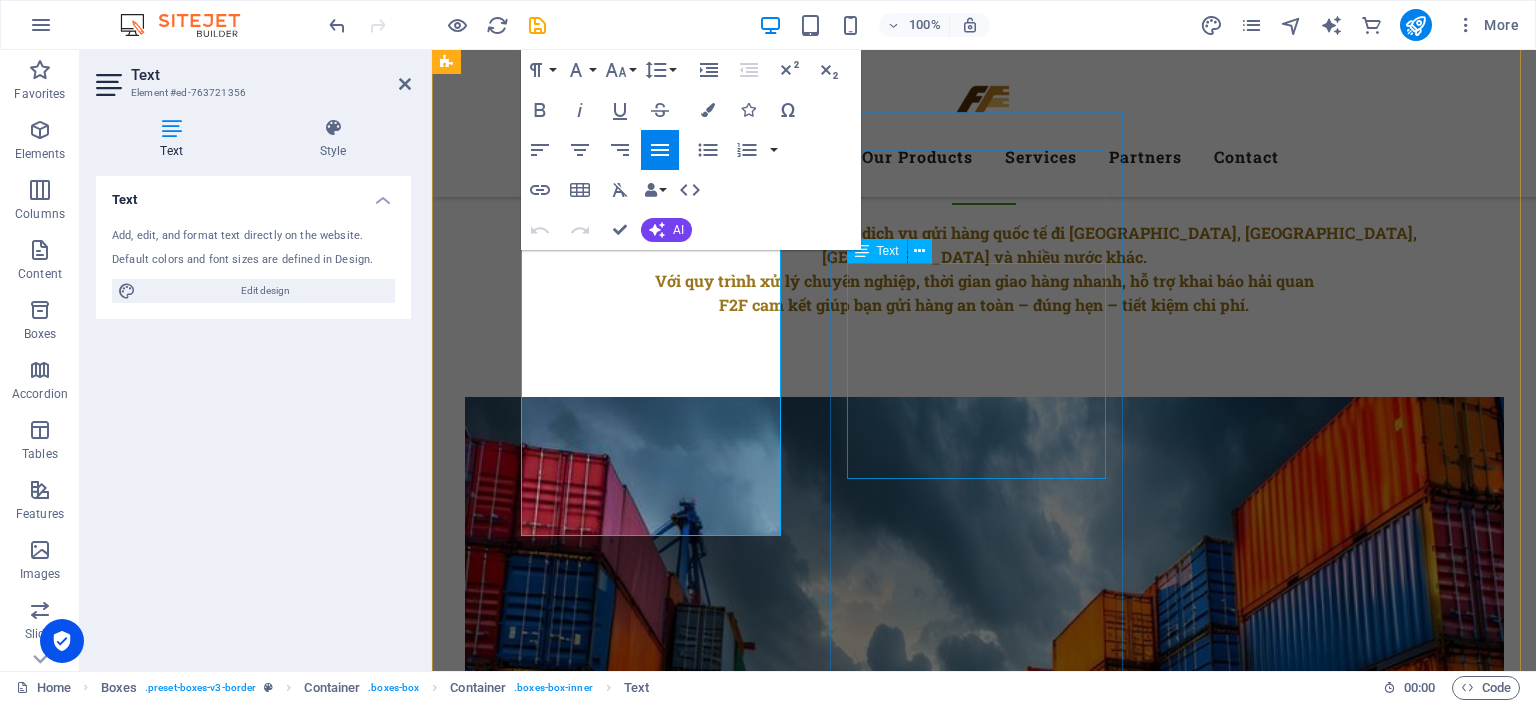 scroll, scrollTop: 1800, scrollLeft: 0, axis: vertical 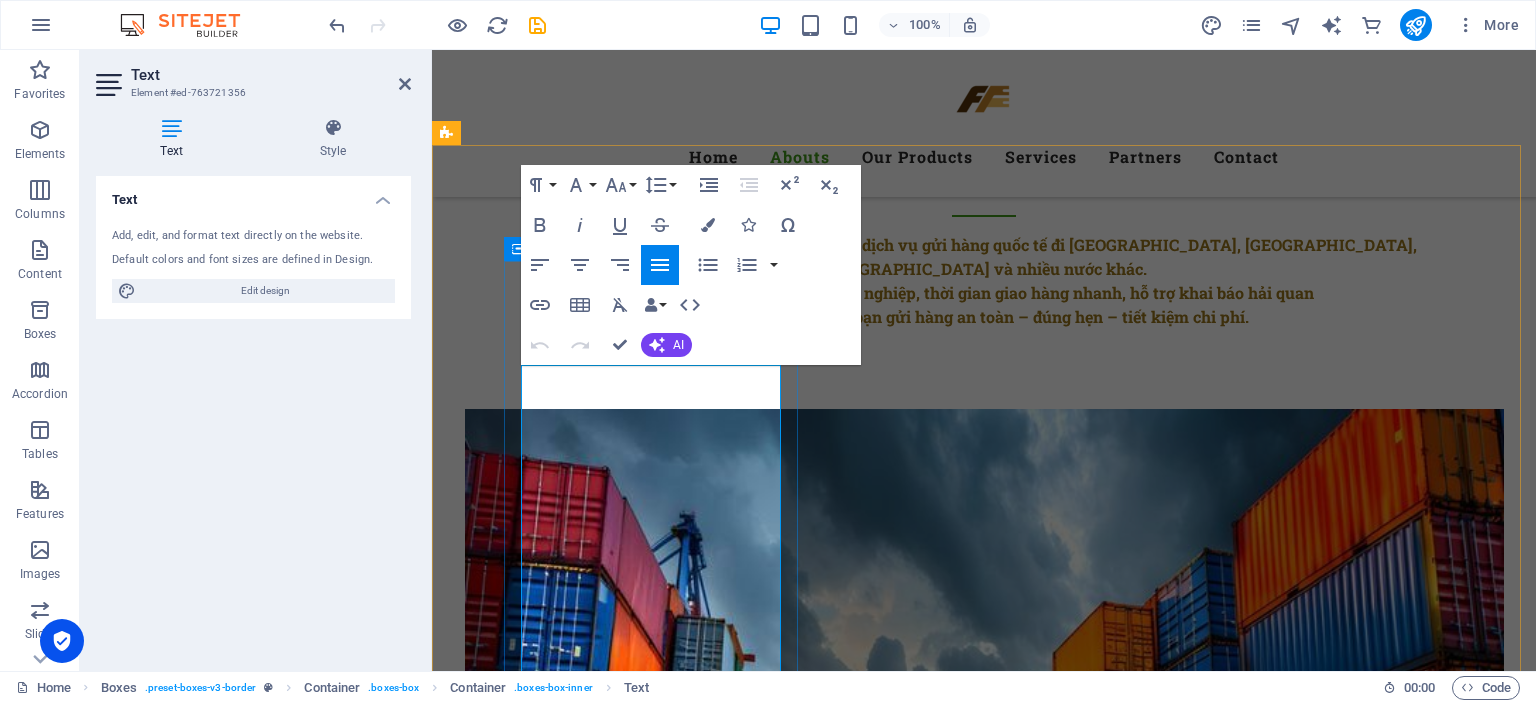 click on "Chúng tôi không chỉ là đơn vị vận chuyển, mà còn là  người bạn đồng hành đáng tin cậy  của cá nhân, hộ kinh doanh và doanh nghiệp Việt Nam trên hành trình vươn ra thị trường quốc tế." at bounding box center [595, 2228] 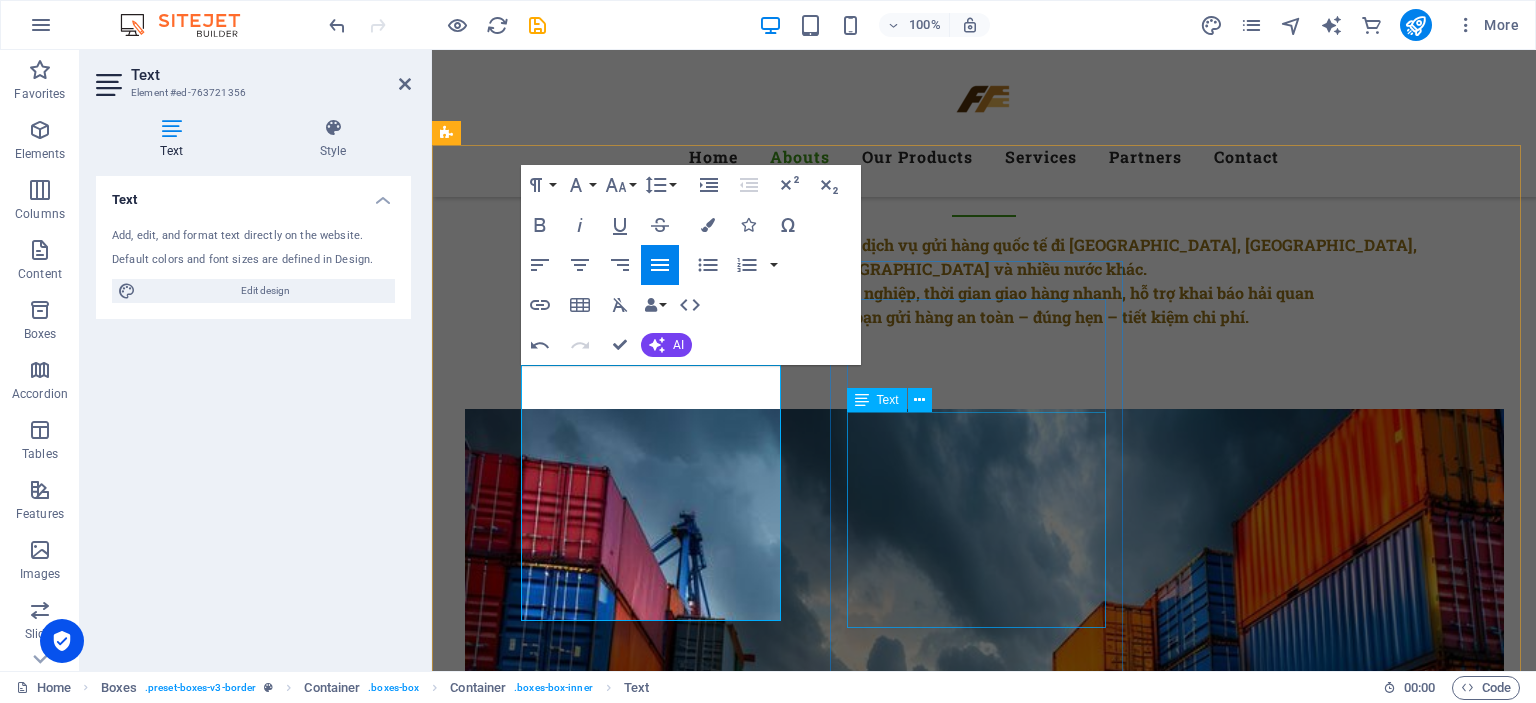 click on "Trở thành một trong những  thương hiệu vận chuyển quốc tế hàng đầu Việt Nam , mang đến dịch vụ chuyên nghiệp, an toàn và tối ưu chi phí nhất cho khách hàng ở mọi quy mô. F2F EXPRESS hướng tới xây dựng  hệ sinh thái logistics thông minh , giúp việc gửi hàng quốc tế trở nên đơn giản như mua hàng online." at bounding box center (594, 2593) 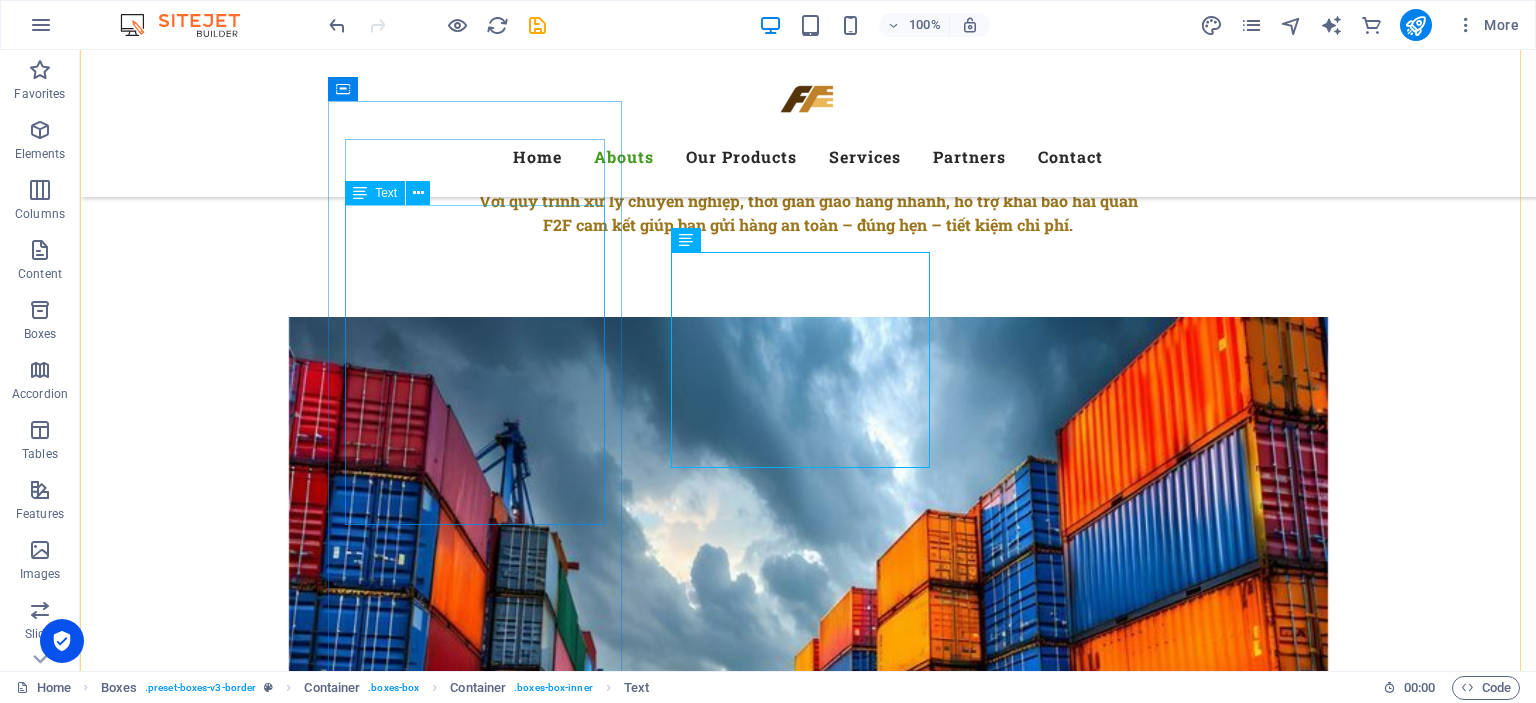 scroll, scrollTop: 2000, scrollLeft: 0, axis: vertical 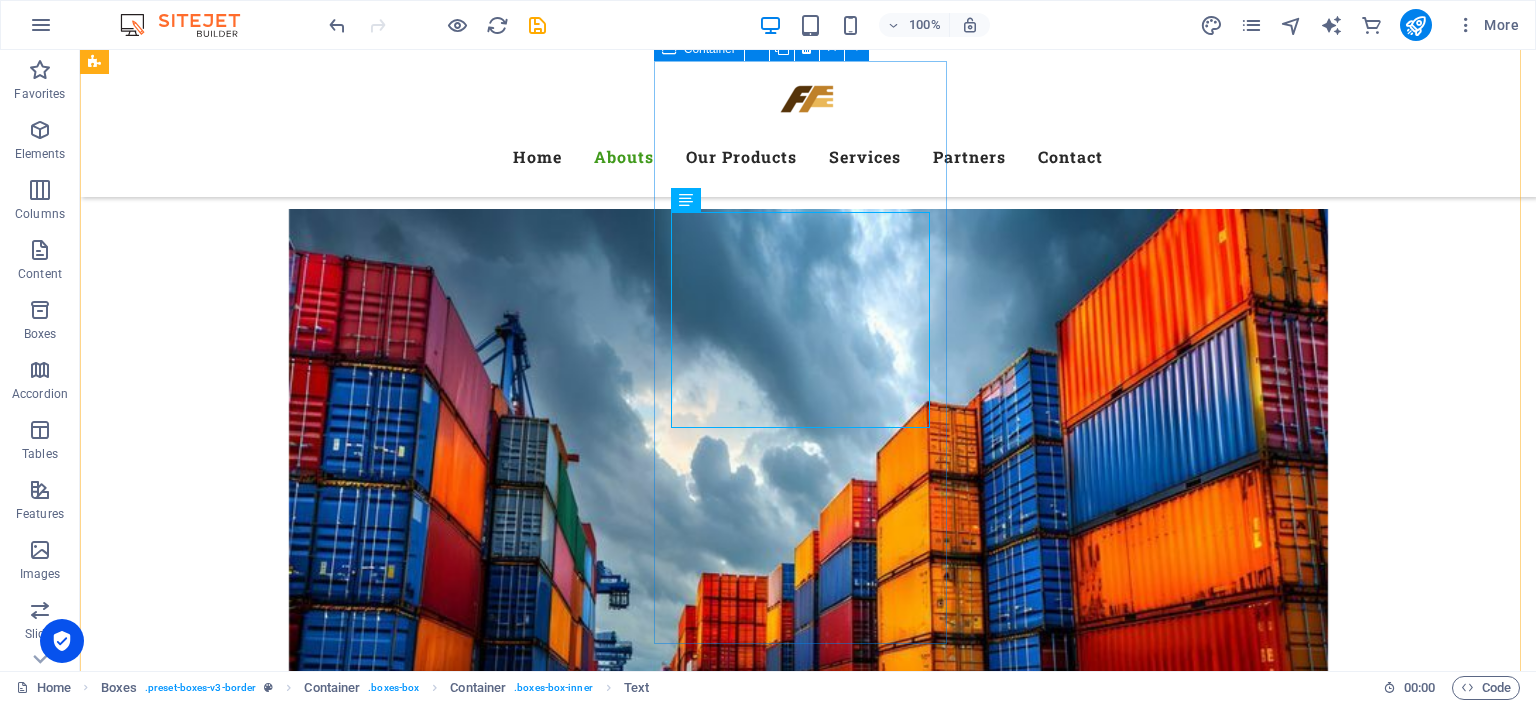 click on "Giá trị cốt lõi: Trở thành một trong những  thương hiệu vận chuyển quốc tế hàng đầu Việt Nam , mang đến dịch vụ chuyên nghiệp, an toàn và tối ưu chi phí nhất cho khách hàng ở mọi quy mô. F2F EXPRESS hướng tới xây dựng  hệ sinh thái logistics thông minh , giúp việc gửi hàng quốc tế trở nên đơn giản như mua hàng online." at bounding box center (242, 2389) 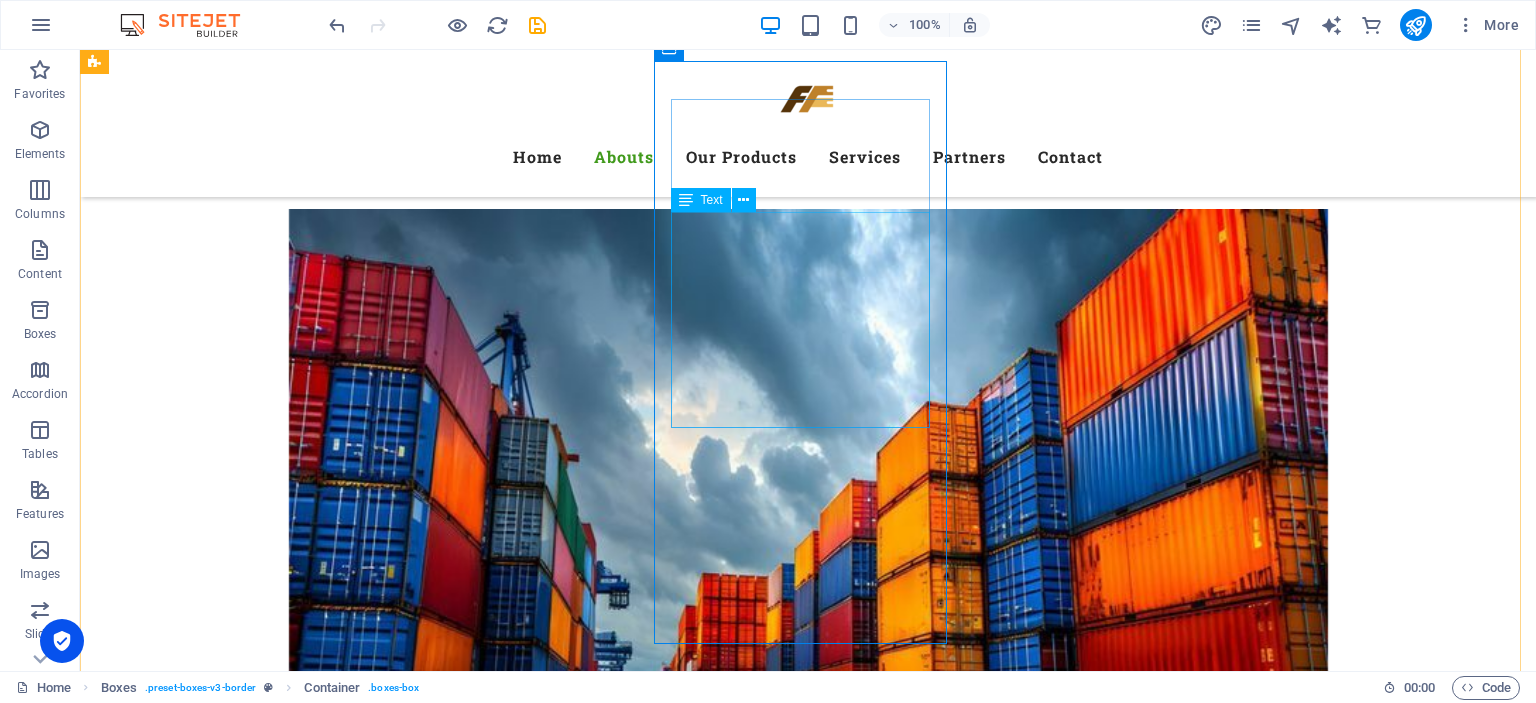 click on "Trở thành một trong những  thương hiệu vận chuyển quốc tế hàng đầu Việt Nam , mang đến dịch vụ chuyên nghiệp, an toàn và tối ưu chi phí nhất cho khách hàng ở mọi quy mô. F2F EXPRESS hướng tới xây dựng  hệ sinh thái logistics thông minh , giúp việc gửi hàng quốc tế trở nên đơn giản như mua hàng online." at bounding box center [242, 2457] 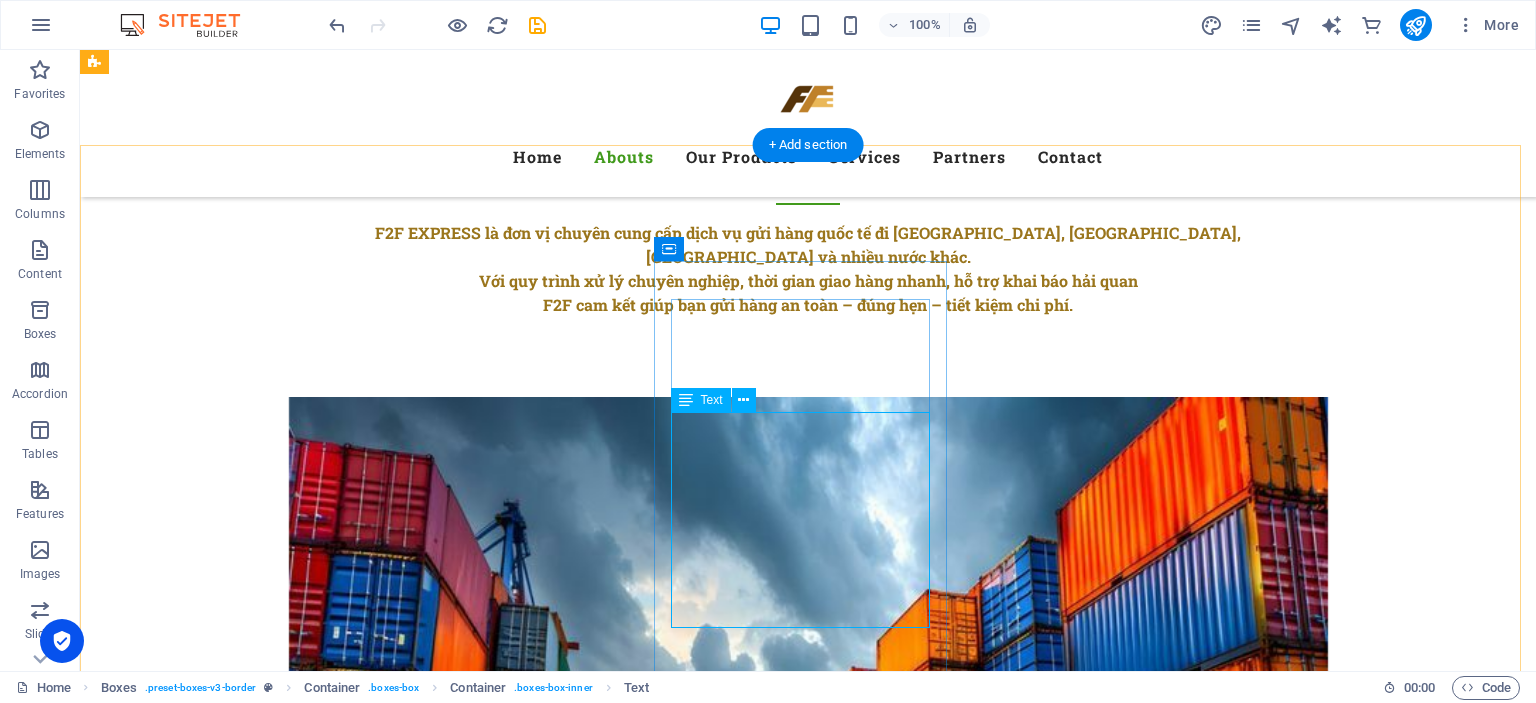 scroll, scrollTop: 1800, scrollLeft: 0, axis: vertical 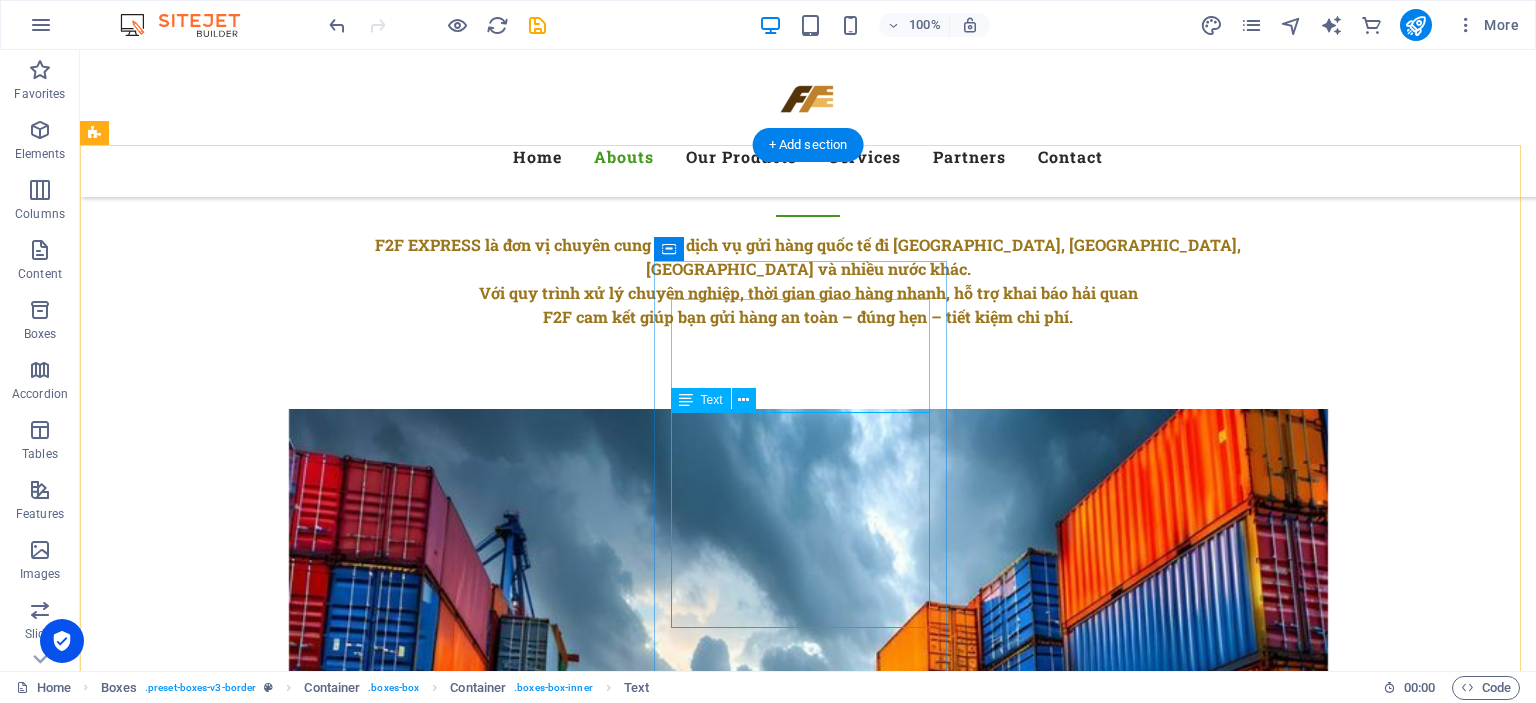 click on "Trở thành một trong những  thương hiệu vận chuyển quốc tế hàng đầu Việt Nam , mang đến dịch vụ chuyên nghiệp, an toàn và tối ưu chi phí nhất cho khách hàng ở mọi quy mô. F2F EXPRESS hướng tới xây dựng  hệ sinh thái logistics thông minh , giúp việc gửi hàng quốc tế trở nên đơn giản như mua hàng online." at bounding box center (242, 2657) 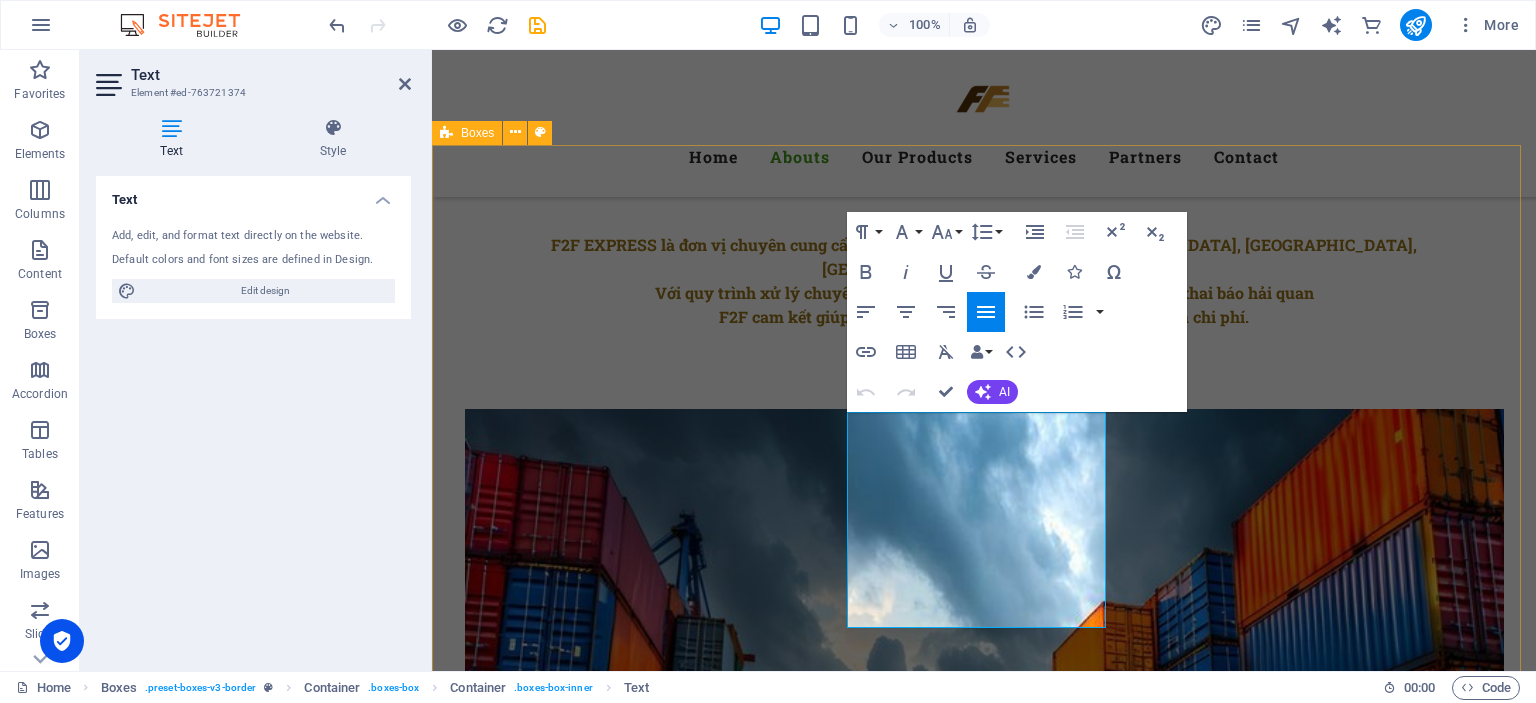 drag, startPoint x: 1043, startPoint y: 622, endPoint x: 1289, endPoint y: 457, distance: 296.21106 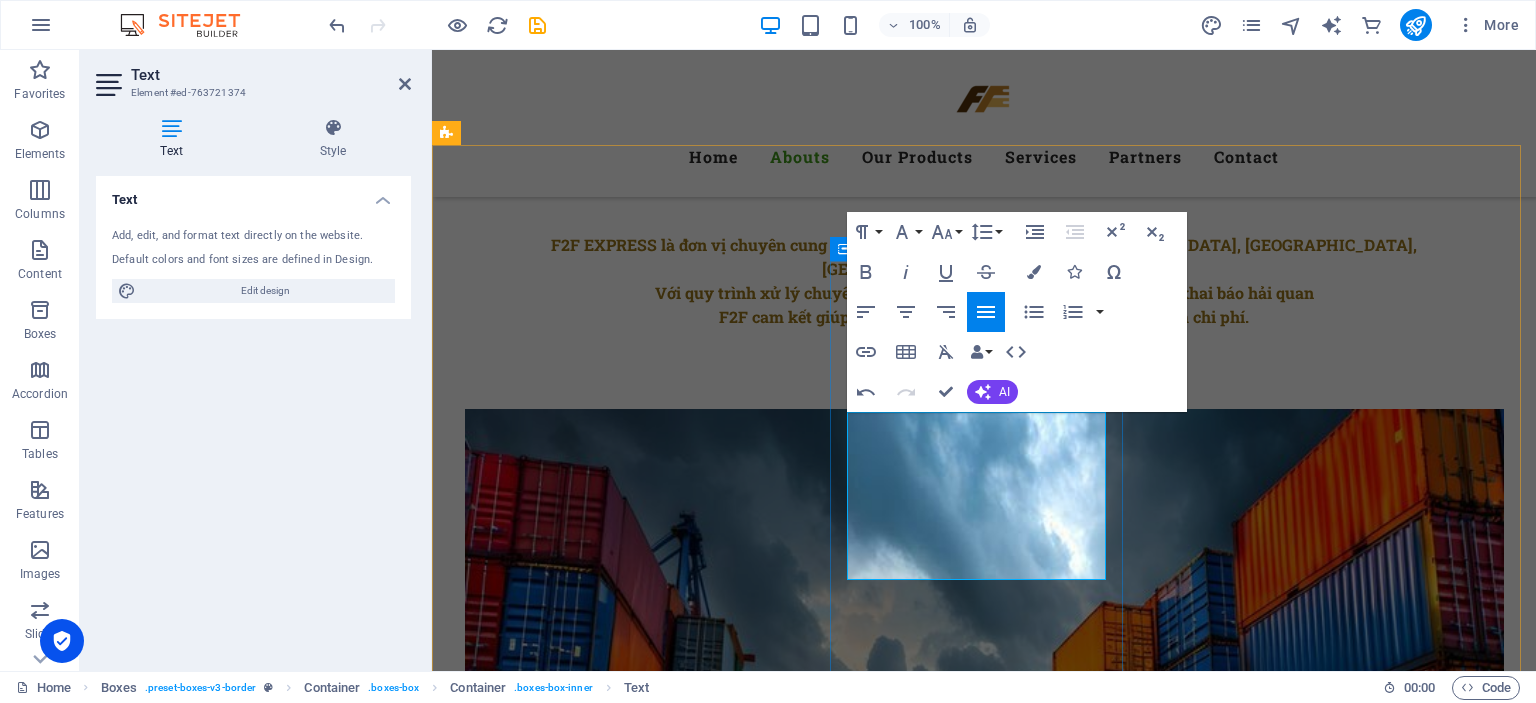 click at bounding box center (594, 2681) 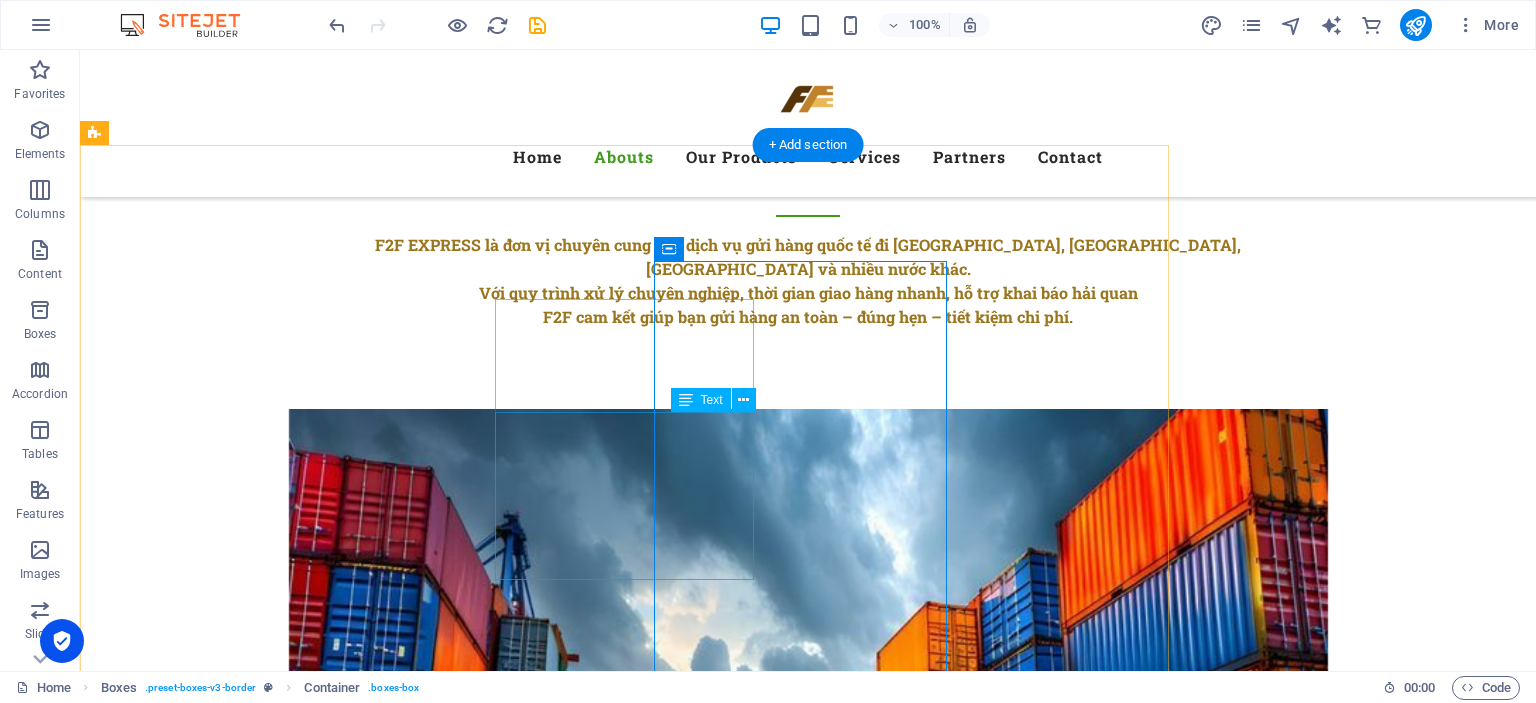 click on "Trở thành một trong những  thương hiệu vận chuyển quốc tế hàng đầu Việt Nam , mang đến dịch vụ chuyên nghiệp, an toàn và tối ưu chi phí nhất cho khách hàng ở mọi quy mô." at bounding box center [242, 2633] 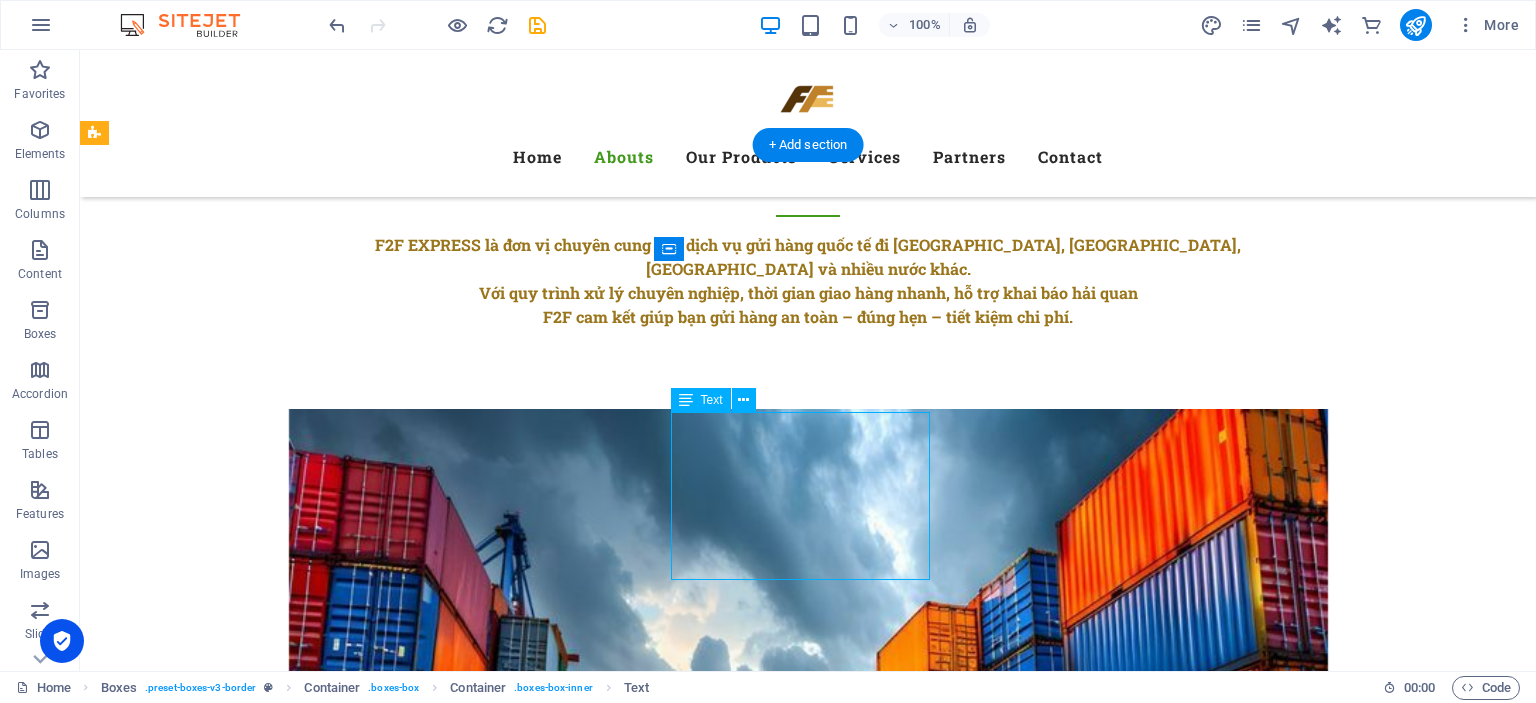 click on "Trở thành một trong những  thương hiệu vận chuyển quốc tế hàng đầu Việt Nam , mang đến dịch vụ chuyên nghiệp, an toàn và tối ưu chi phí nhất cho khách hàng ở mọi quy mô." at bounding box center [242, 2633] 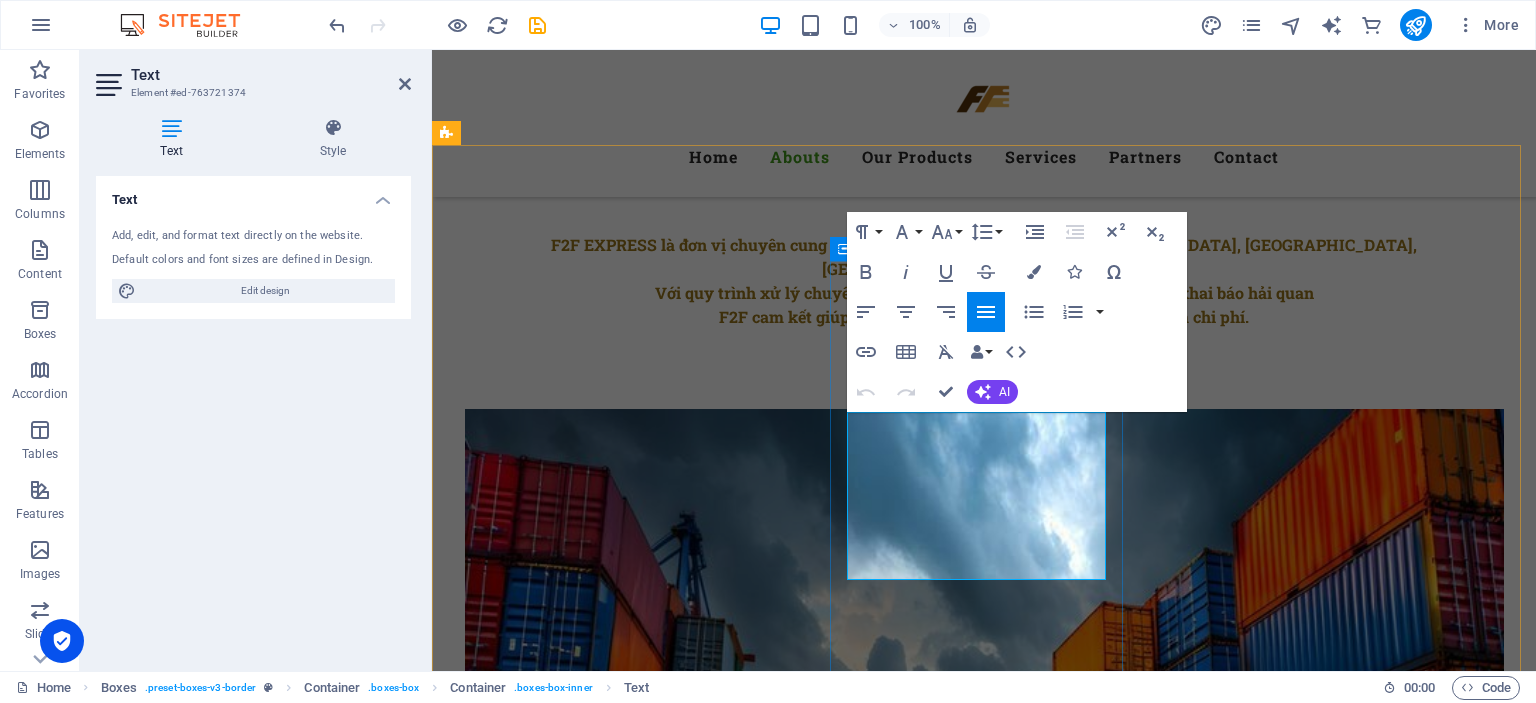 click on "Trở thành một trong những  thương hiệu vận chuyển quốc tế hàng đầu Việt Nam , mang đến dịch vụ chuyên nghiệp, an toàn và tối ưu chi phí nhất cho khách hàng ở mọi quy mô." at bounding box center [594, 2609] 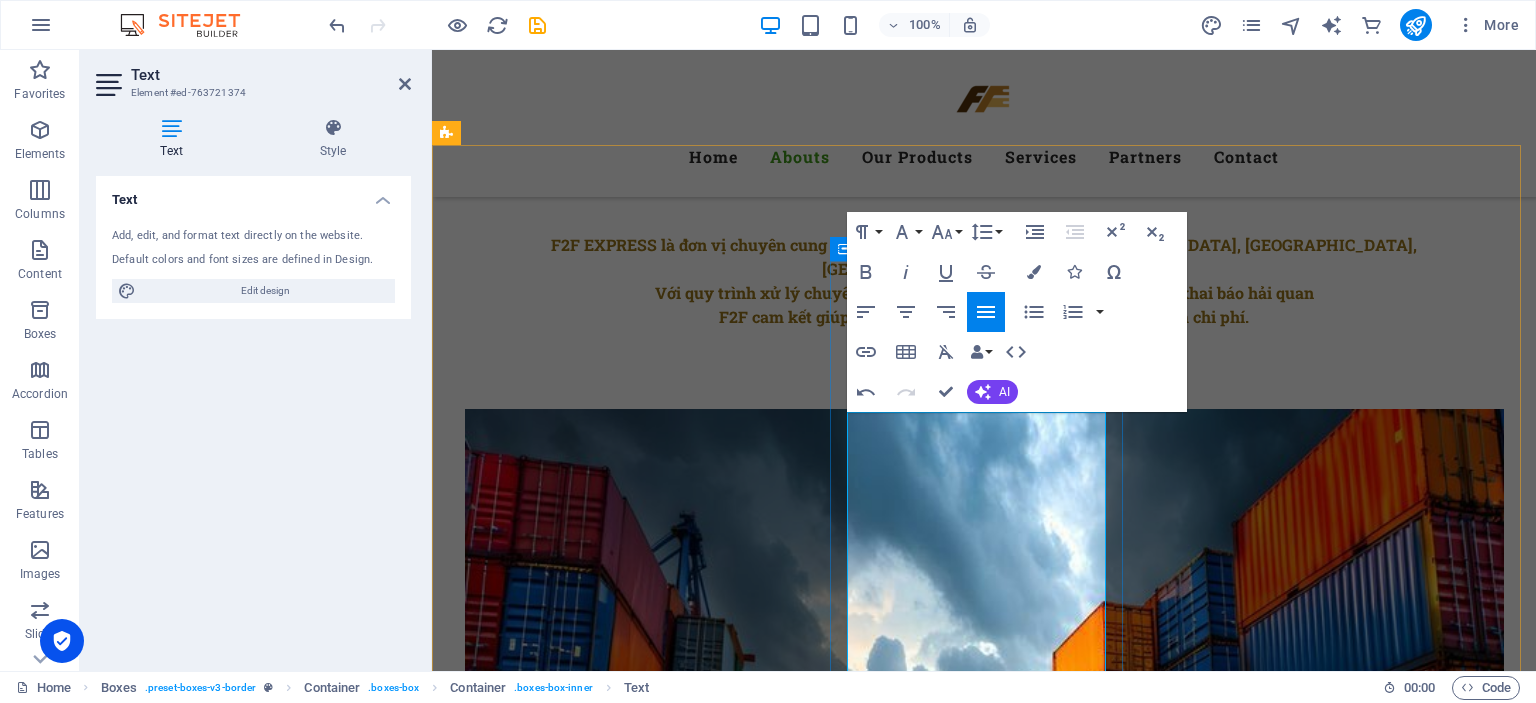 click on "Trở thành một trong những  thương hiệu vận chuyển quốc tế hàng đầu Việt Nam , mang đến dịch vụ chuyên nghiệp, an toàn và tối ưu chi phí nhất cho khách hàng ở mọi quy mô." at bounding box center (594, 2609) 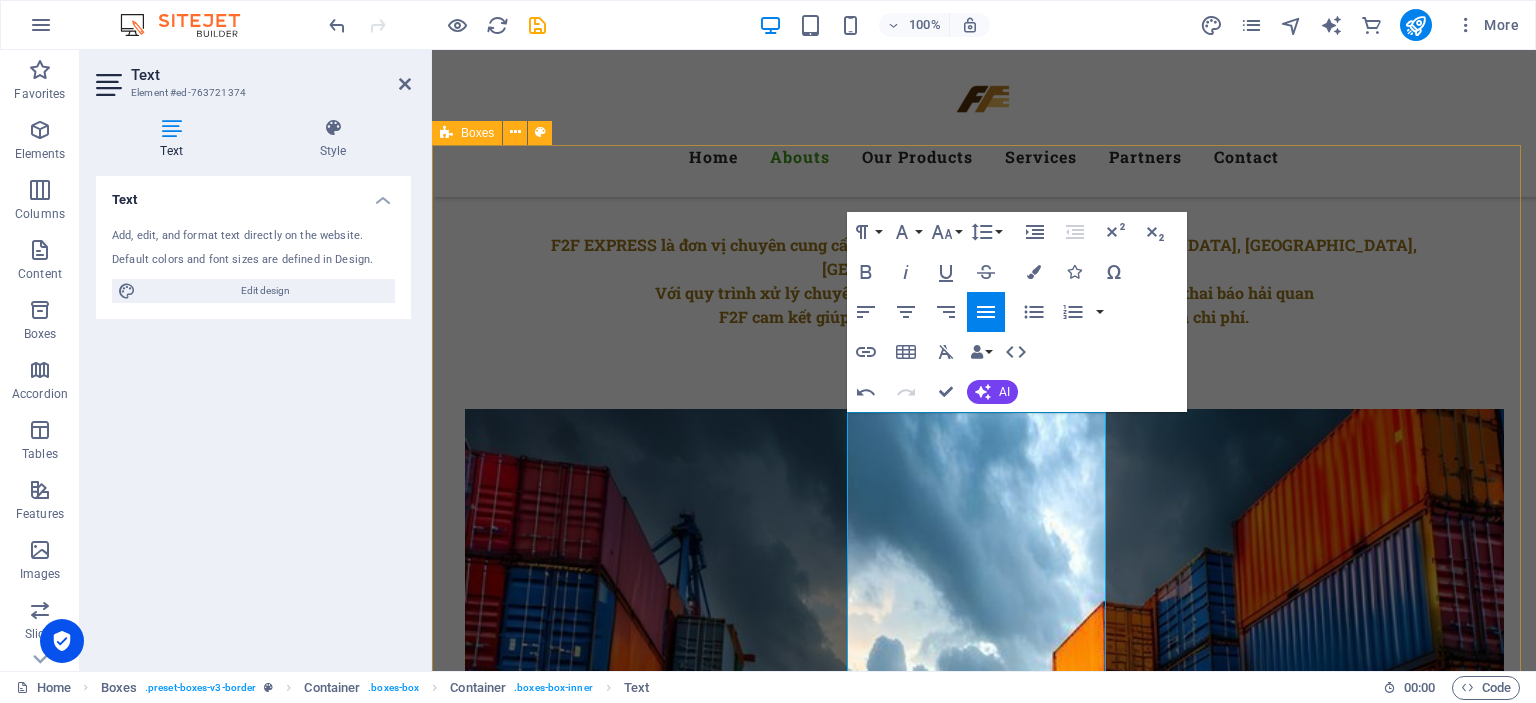 click on "Sứ mệnh  F2F EXPRESS  cam kết giúp  người [DEMOGRAPHIC_DATA] kết nối hàng hóa ra thế giới  một cách  dễ dàng, tiết kiệm và hiệu quả . Chúng tôi không chỉ là đơn vị vận chuyển, mà còn là  người bạn đồng hành đáng tin cậy  của cá nhân, hộ kinh doanh và doanh nghiệp [GEOGRAPHIC_DATA] trên hành trình vươn ra thị trường quốc tế. Giá trị cốt lõi: Trở thành một trong những  thương hiệu vận chuyển quốc tế hàng đầu Việt Nam , mang đến dịch vụ chuyên nghiệp, an toàn và tối ưu chi phí nhất cho khách hàng ở mọi quy mô. F2F EXPRESS hướng tới xây dựng  hệ sinh thái logistics thông minh , giúp việc gửi hàng quốc tế trở nên đơn giản như mua hàng online. Tầm Nhìn 🔹  Trung thực & Minh bạch Luôn rõ ràng trong báo giá, thông tin vận chuyển và cam kết không phát sinh chi phí ẩn. 🔹  Tận tâm phục vụ 🔹  Linh hoạt trong giải pháp" at bounding box center [984, 2702] 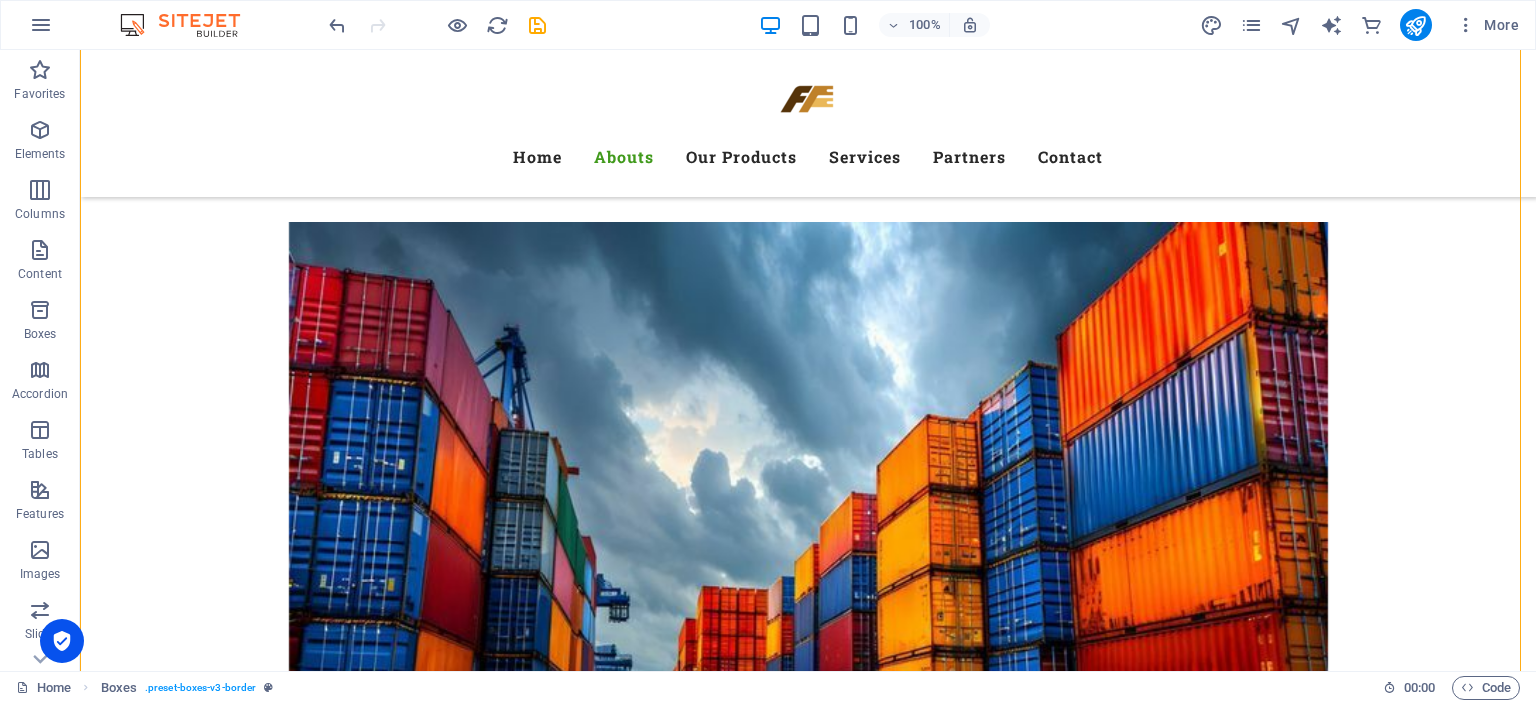 scroll, scrollTop: 2000, scrollLeft: 0, axis: vertical 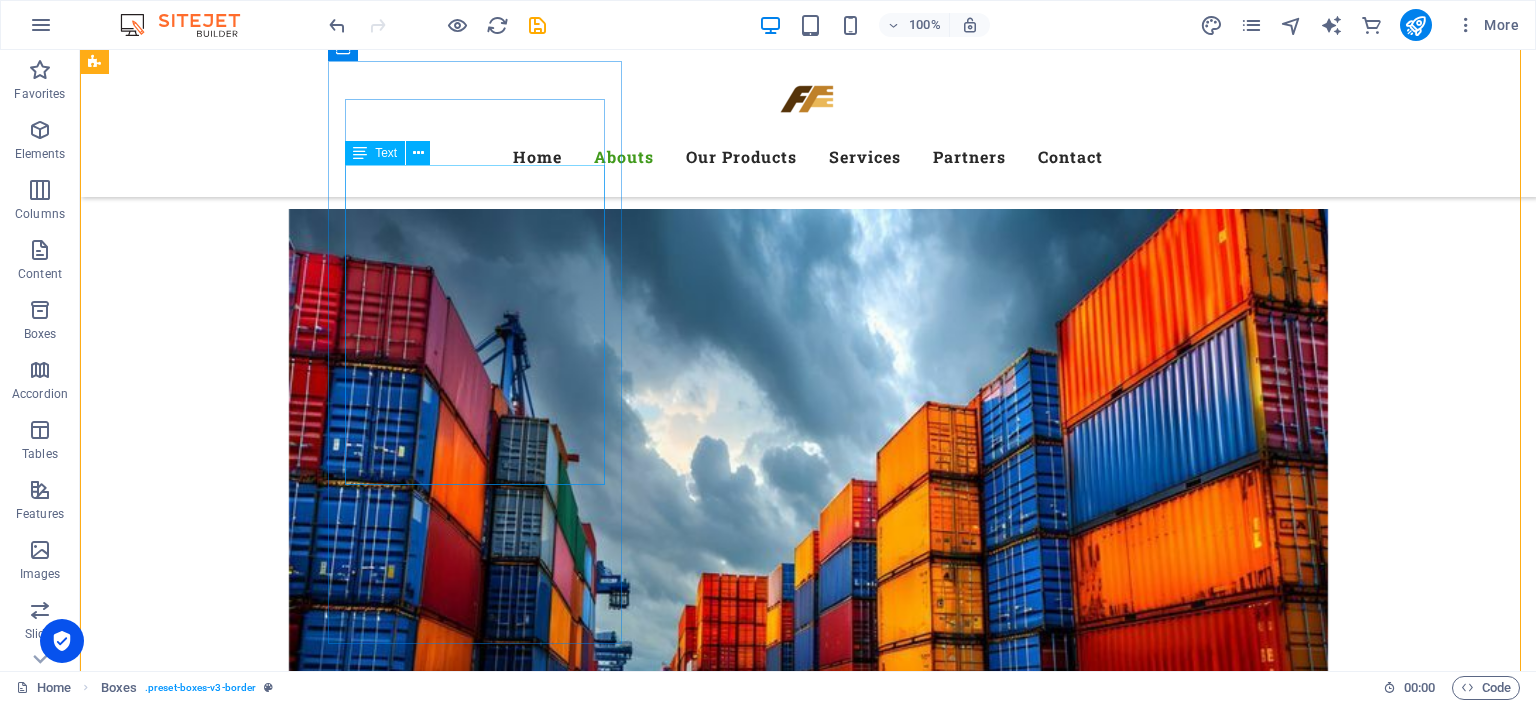 click on "F2F EXPRESS  cam kết giúp  người [DEMOGRAPHIC_DATA] kết nối hàng hóa ra thế giới  một cách  dễ dàng, tiết kiệm và hiệu quả . Chúng tôi không chỉ là đơn vị vận chuyển, mà còn là  người bạn đồng hành đáng tin cậy  của cá nhân, hộ kinh doanh và doanh nghiệp [GEOGRAPHIC_DATA] trên hành trình vươn ra thị trường quốc tế." at bounding box center [242, 1960] 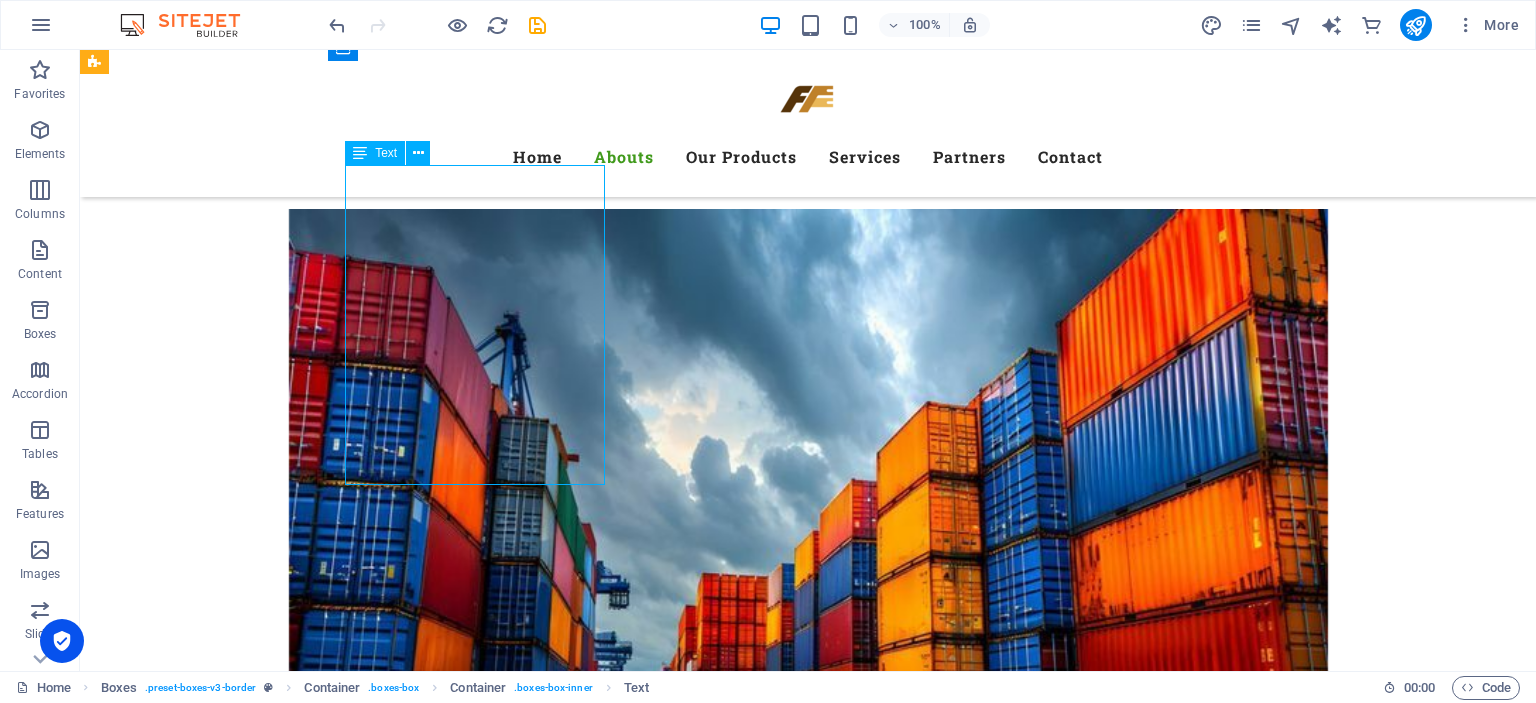 click on "F2F EXPRESS  cam kết giúp  người [DEMOGRAPHIC_DATA] kết nối hàng hóa ra thế giới  một cách  dễ dàng, tiết kiệm và hiệu quả . Chúng tôi không chỉ là đơn vị vận chuyển, mà còn là  người bạn đồng hành đáng tin cậy  của cá nhân, hộ kinh doanh và doanh nghiệp [GEOGRAPHIC_DATA] trên hành trình vươn ra thị trường quốc tế." at bounding box center [242, 1960] 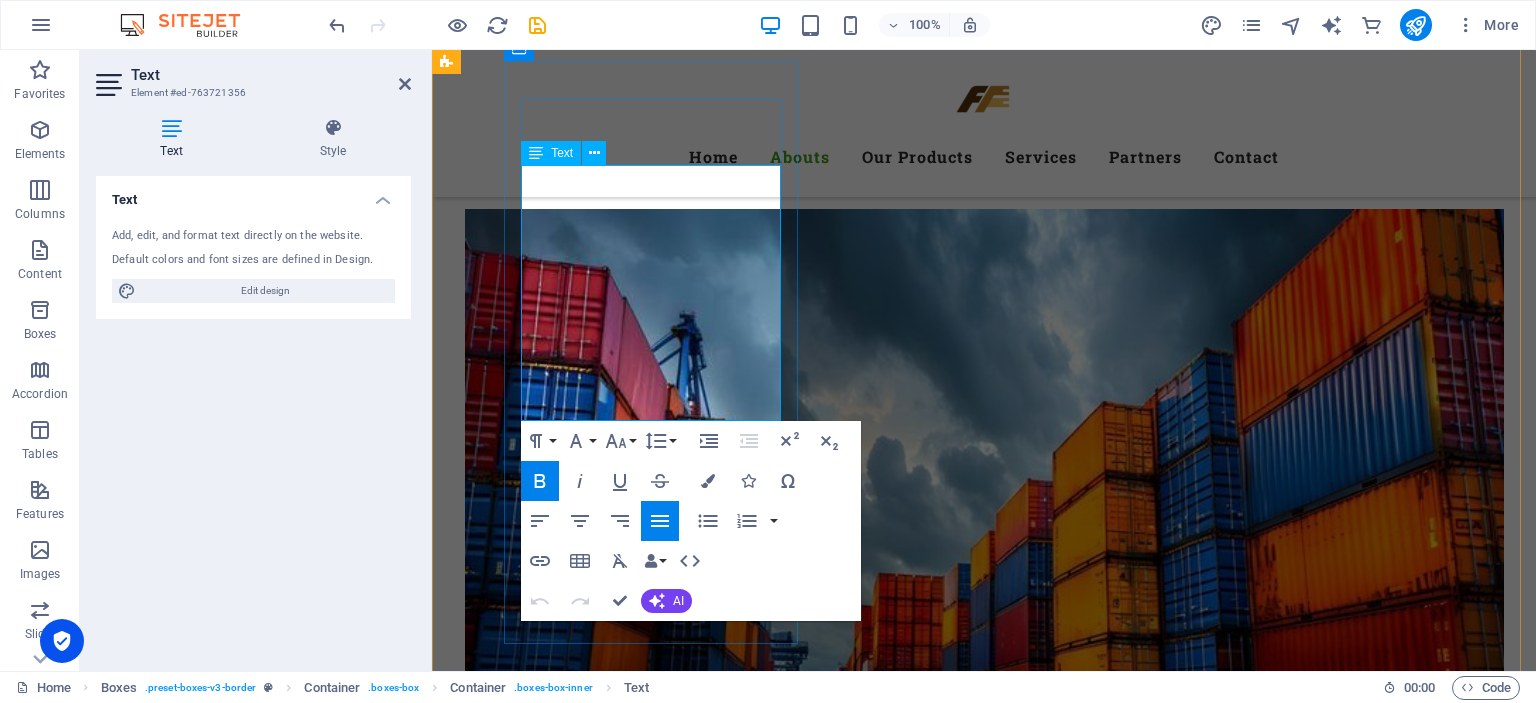 click on "F2F EXPRESS  cam kết giúp  người [DEMOGRAPHIC_DATA] kết nối hàng hóa ra thế giới  một cách  dễ dàng, tiết kiệm và hiệu quả . Chúng tôi không chỉ là đơn vị vận chuyển, mà còn là  người bạn đồng hành đáng tin cậy  của cá nhân, hộ kinh doanh và doanh nghiệp [GEOGRAPHIC_DATA] trên hành trình vươn ra thị trường quốc tế." at bounding box center (595, 1928) 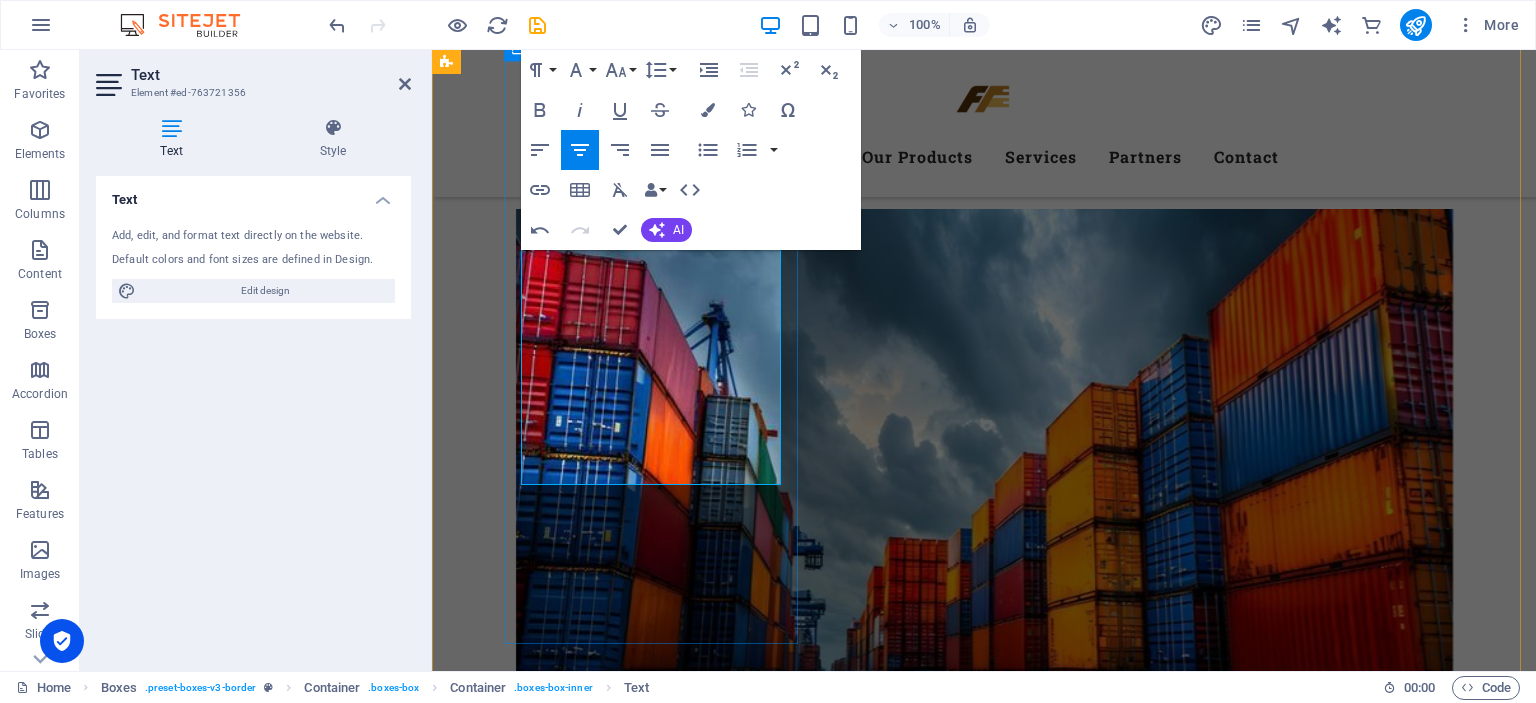 drag, startPoint x: 670, startPoint y: 285, endPoint x: 515, endPoint y: 282, distance: 155.02902 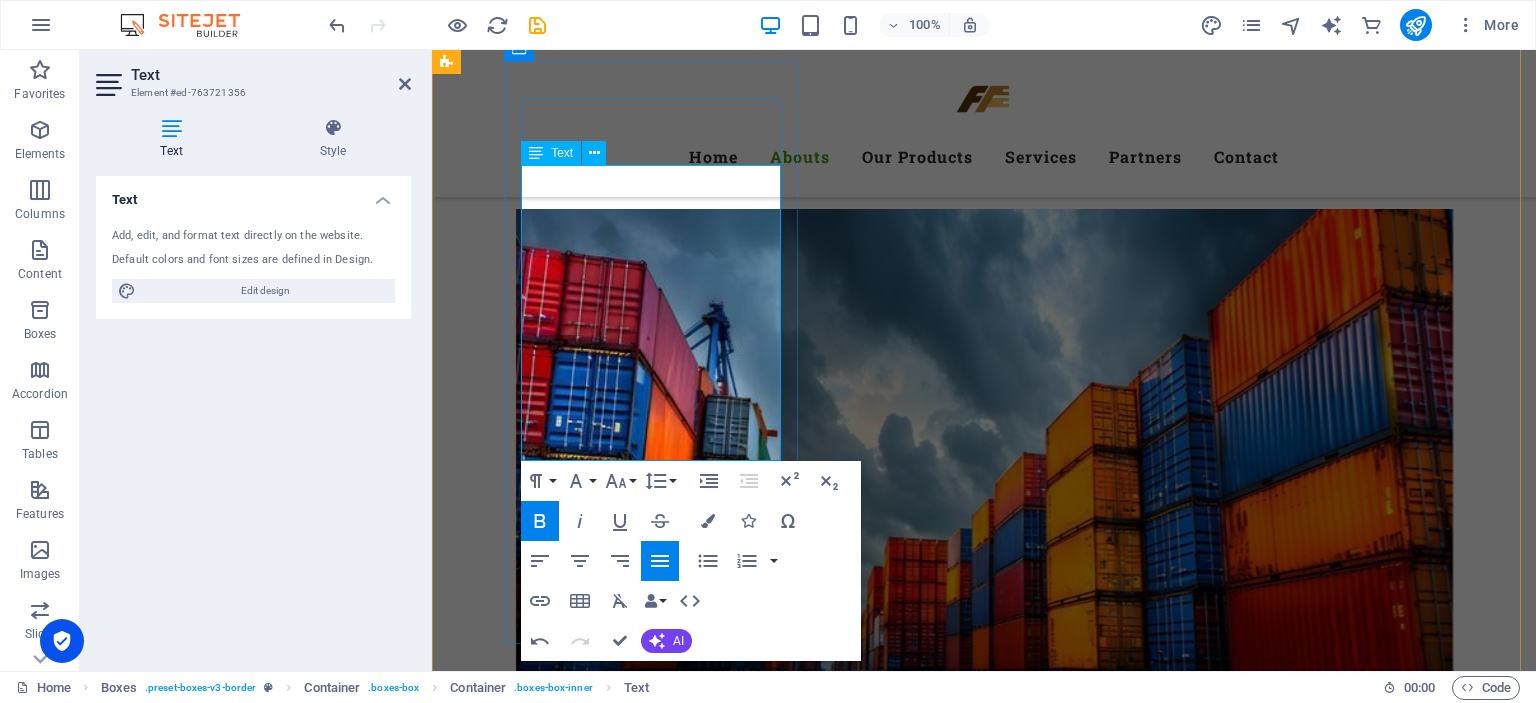 type 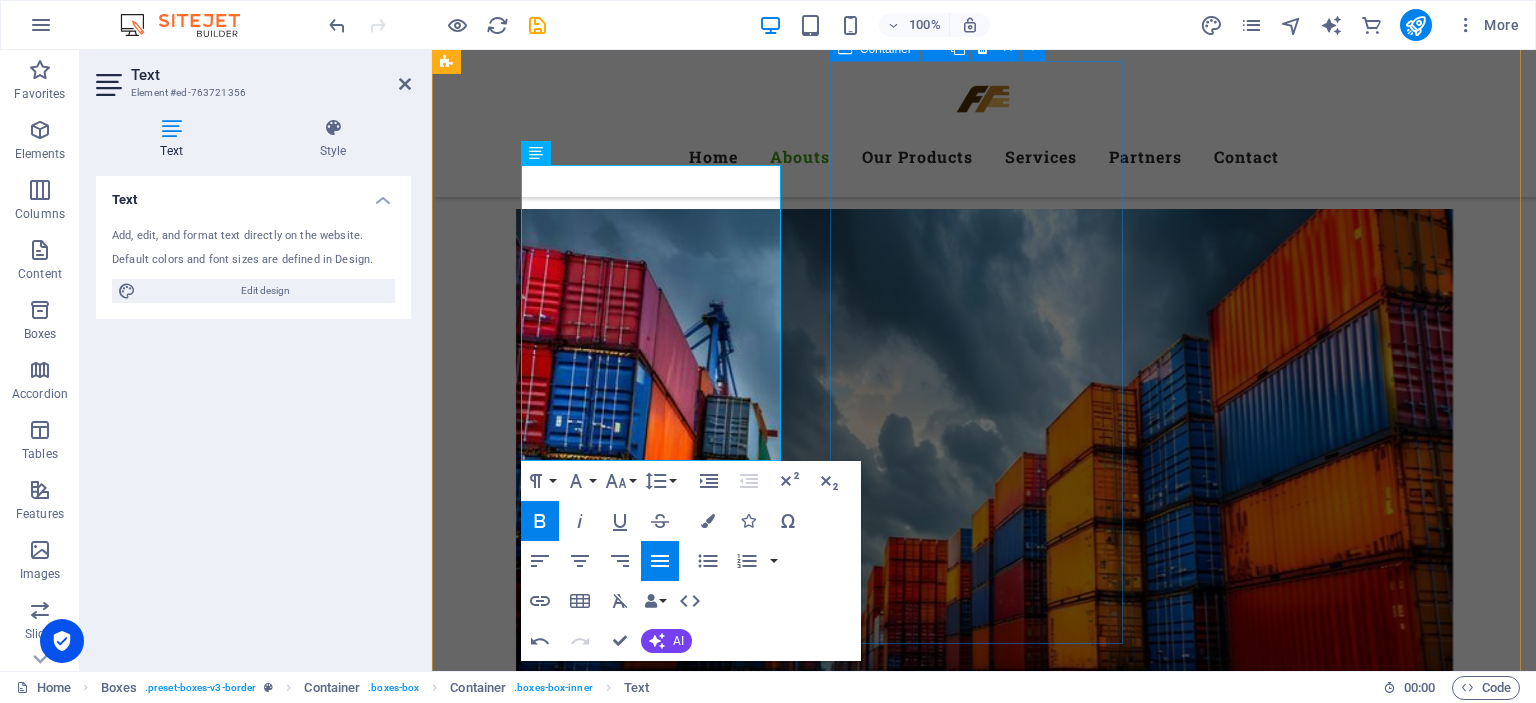 click on "Giá trị cốt lõi: Trở thành một trong những  thương hiệu vận chuyển quốc tế hàng đầu Việt Nam , mang đến dịch vụ chuyên nghiệp, an toàn và tối ưu chi phí nhất cho khách hàng ở mọi quy mô. F2F EXPRESS hướng tới xây dựng  hệ sinh thái logistics thông minh , giúp việc gửi hàng quốc tế trở nên đơn giản như mua hàng online." at bounding box center [594, 2401] 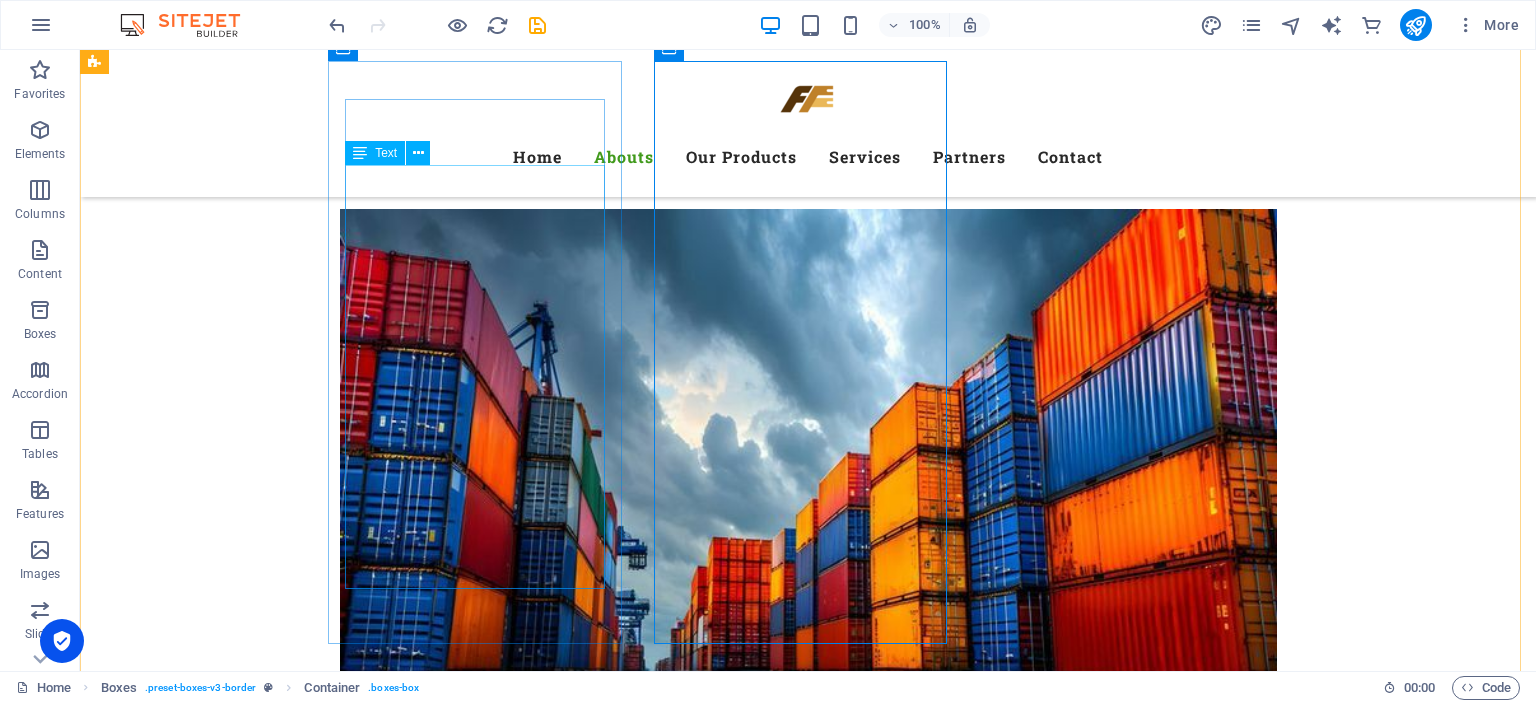 click on "F2F EXPRESS  cam kết giúp  người [DEMOGRAPHIC_DATA] kết nối hàng hóa ra thế giới  một cách  dễ dàng, tiết kiệm và hiệu quả. Chúng tôi không chỉ là đơn vị vận chuyển, mà còn là  người bạn đồng hành đáng tin cậy  của cá nhân, hộ kinh doanh và doanh nghiệp [GEOGRAPHIC_DATA] trên hành trình vươn ra thị trường quốc tế." at bounding box center (242, 2012) 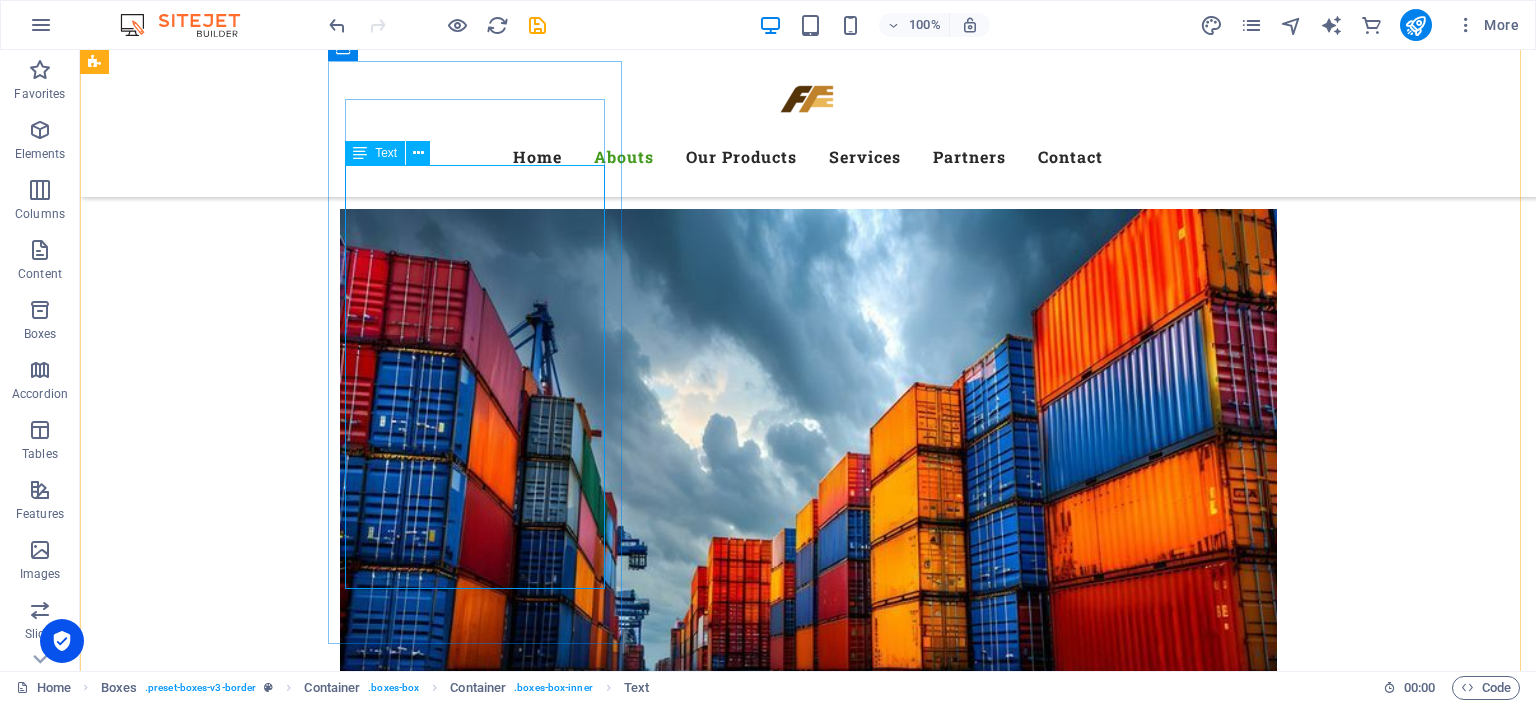 click on "F2F EXPRESS  cam kết giúp  người [DEMOGRAPHIC_DATA] kết nối hàng hóa ra thế giới  một cách  dễ dàng, tiết kiệm và hiệu quả. Chúng tôi không chỉ là đơn vị vận chuyển, mà còn là  người bạn đồng hành đáng tin cậy  của cá nhân, hộ kinh doanh và doanh nghiệp [GEOGRAPHIC_DATA] trên hành trình vươn ra thị trường quốc tế." at bounding box center [242, 2012] 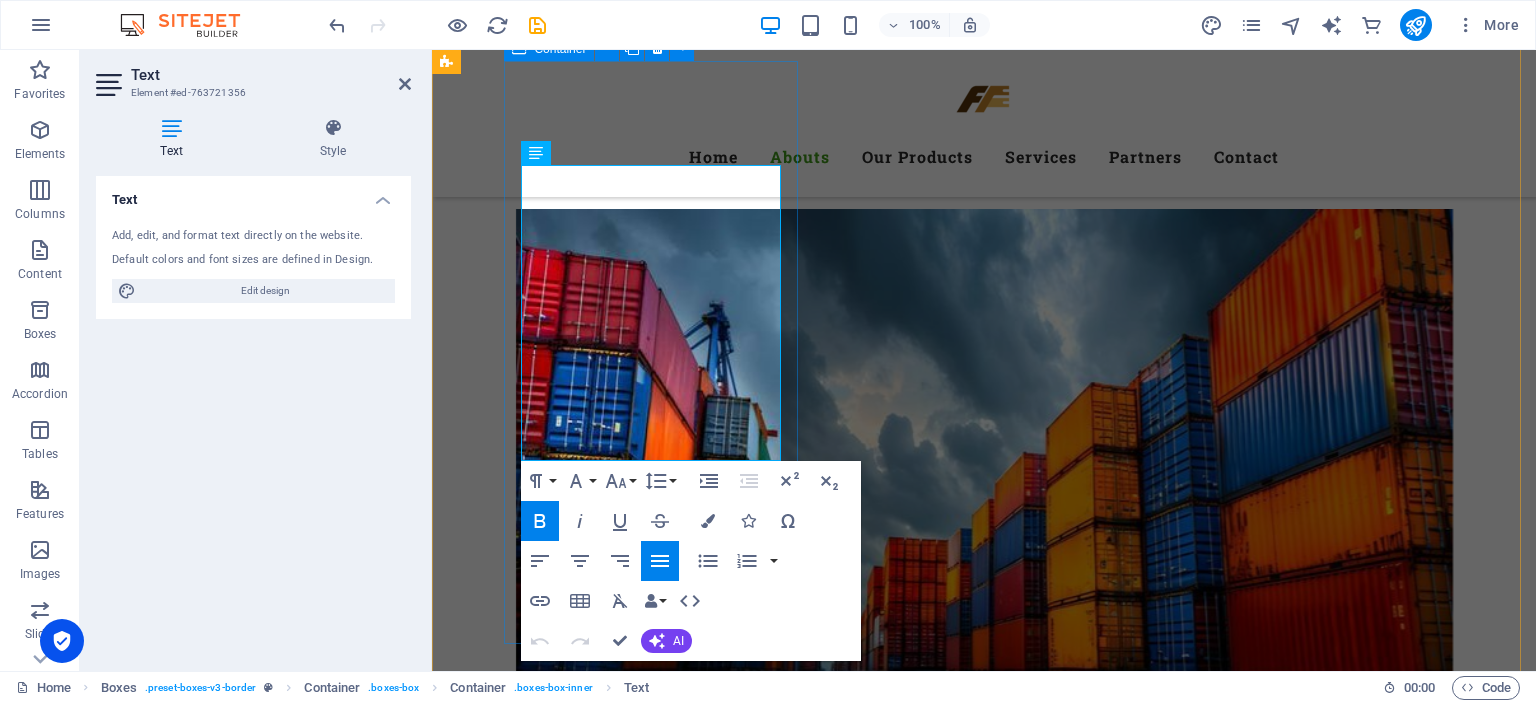 drag, startPoint x: 544, startPoint y: 281, endPoint x: 514, endPoint y: 268, distance: 32.695564 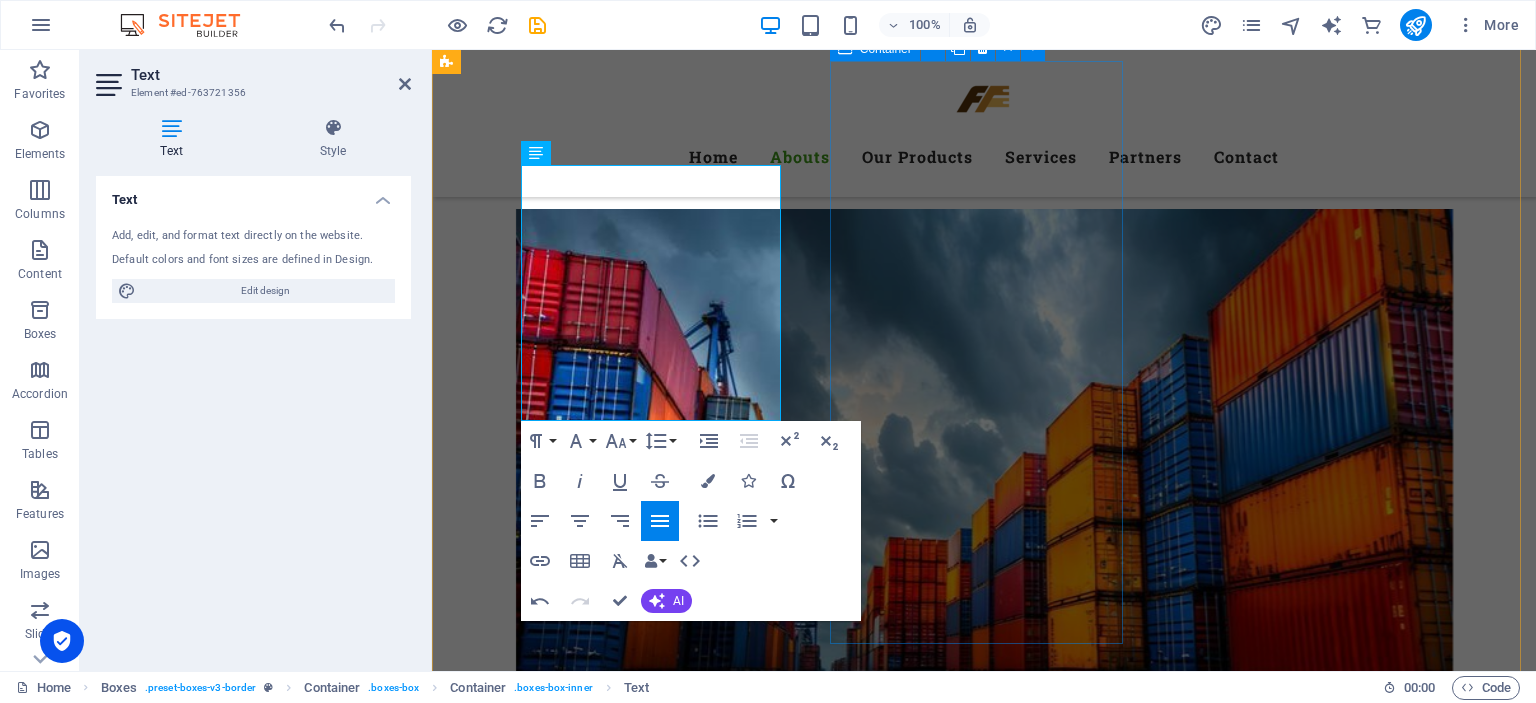 click on "Giá trị cốt lõi: Trở thành một trong những  thương hiệu vận chuyển quốc tế hàng đầu Việt Nam , mang đến dịch vụ chuyên nghiệp, an toàn và tối ưu chi phí nhất cho khách hàng ở mọi quy mô. F2F EXPRESS hướng tới xây dựng  hệ sinh thái logistics thông minh , giúp việc gửi hàng quốc tế trở nên đơn giản như mua hàng online." at bounding box center (594, 2361) 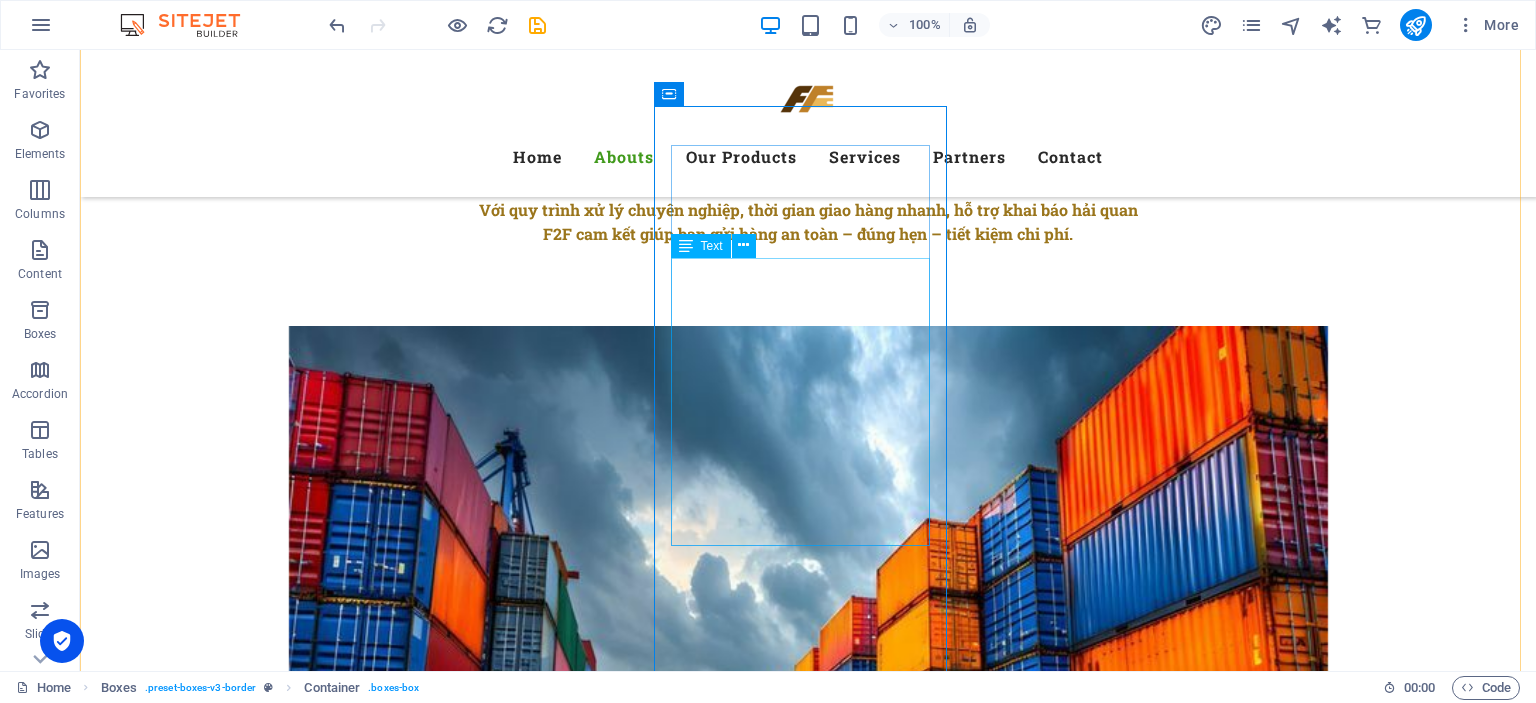 scroll, scrollTop: 2000, scrollLeft: 0, axis: vertical 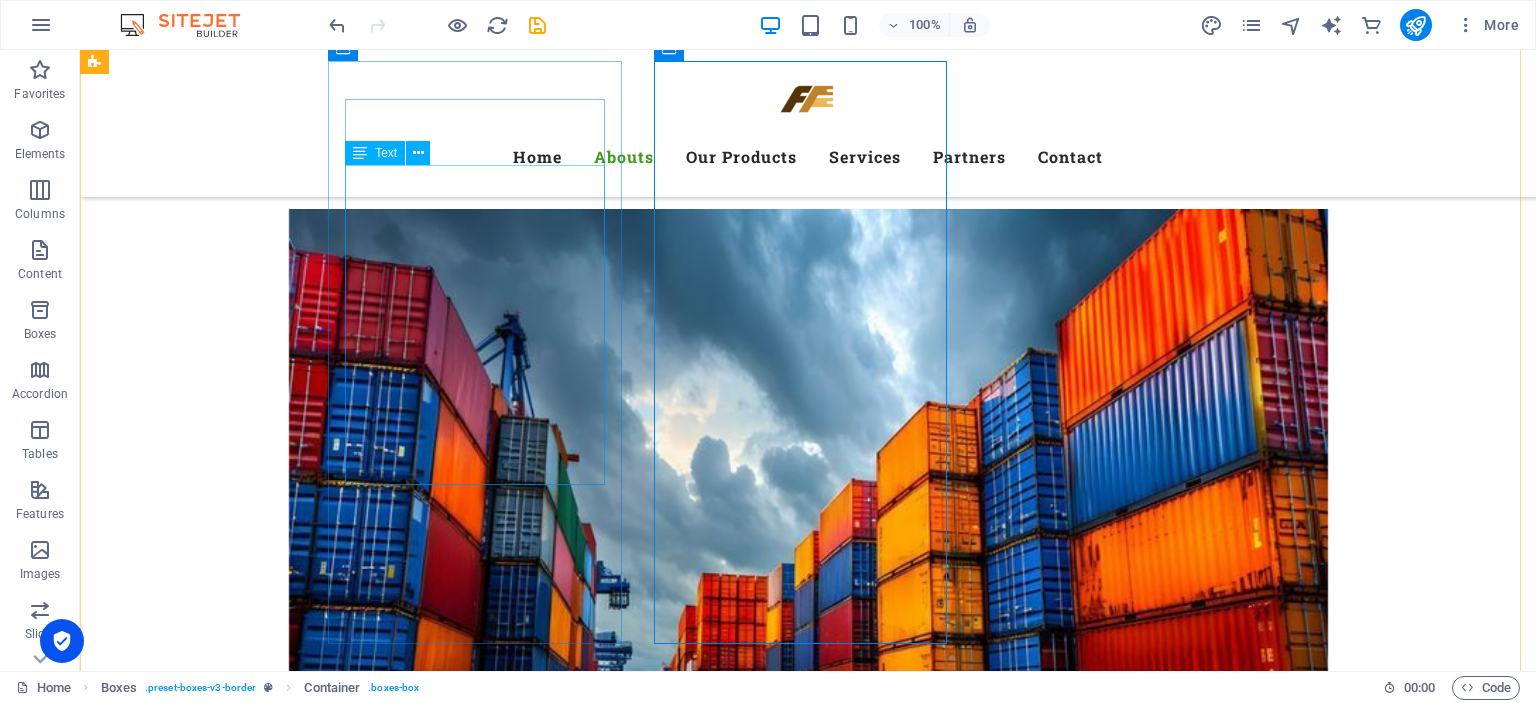 click on "F2F EXPRESS  cam kết giúp  người [DEMOGRAPHIC_DATA] kết nối hàng hóa ra thế giới  một cách  dễ dàng, tiết kiệm và hiệu quả. Chúng tôi không chỉ là đơn vị vận chuyển, mà còn là  người bạn đồng hành đáng tin cậy  của cá nhân, hộ kinh doanh và doanh nghiệp [GEOGRAPHIC_DATA] trên hành trình vươn ra thị trường quốc tế." at bounding box center [242, 1960] 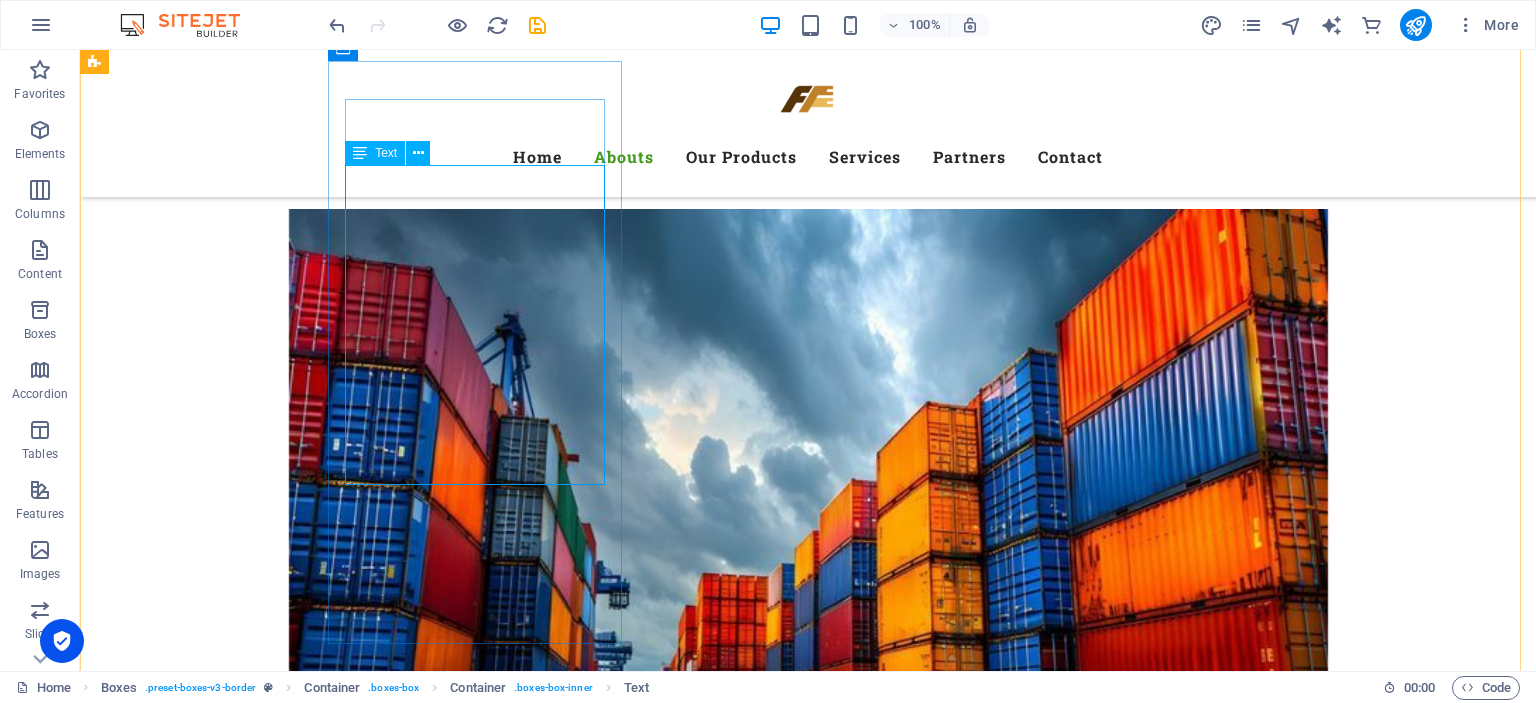 click on "F2F EXPRESS  cam kết giúp  người [DEMOGRAPHIC_DATA] kết nối hàng hóa ra thế giới  một cách  dễ dàng, tiết kiệm và hiệu quả. Chúng tôi không chỉ là đơn vị vận chuyển, mà còn là  người bạn đồng hành đáng tin cậy  của cá nhân, hộ kinh doanh và doanh nghiệp [GEOGRAPHIC_DATA] trên hành trình vươn ra thị trường quốc tế." at bounding box center (242, 1960) 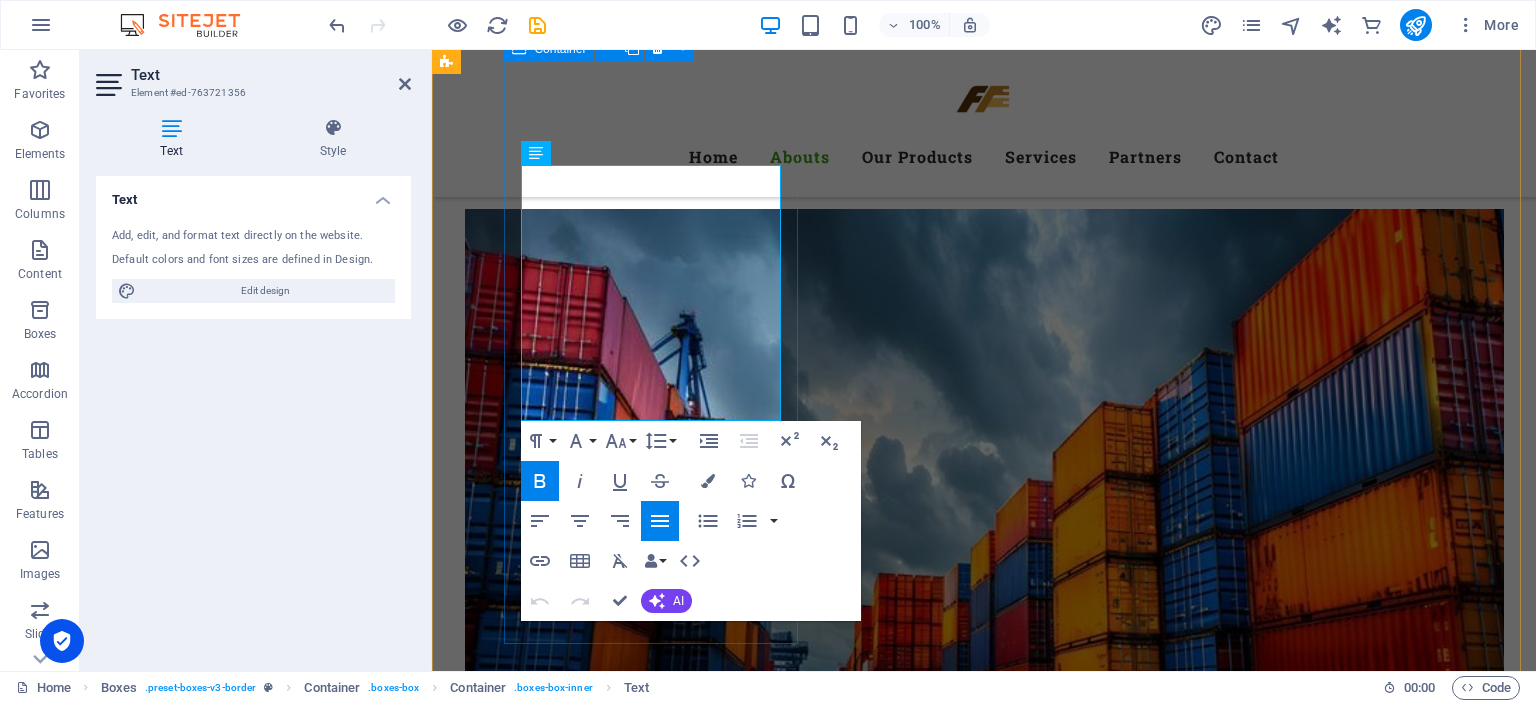 drag, startPoint x: 655, startPoint y: 395, endPoint x: 516, endPoint y: 175, distance: 260.23257 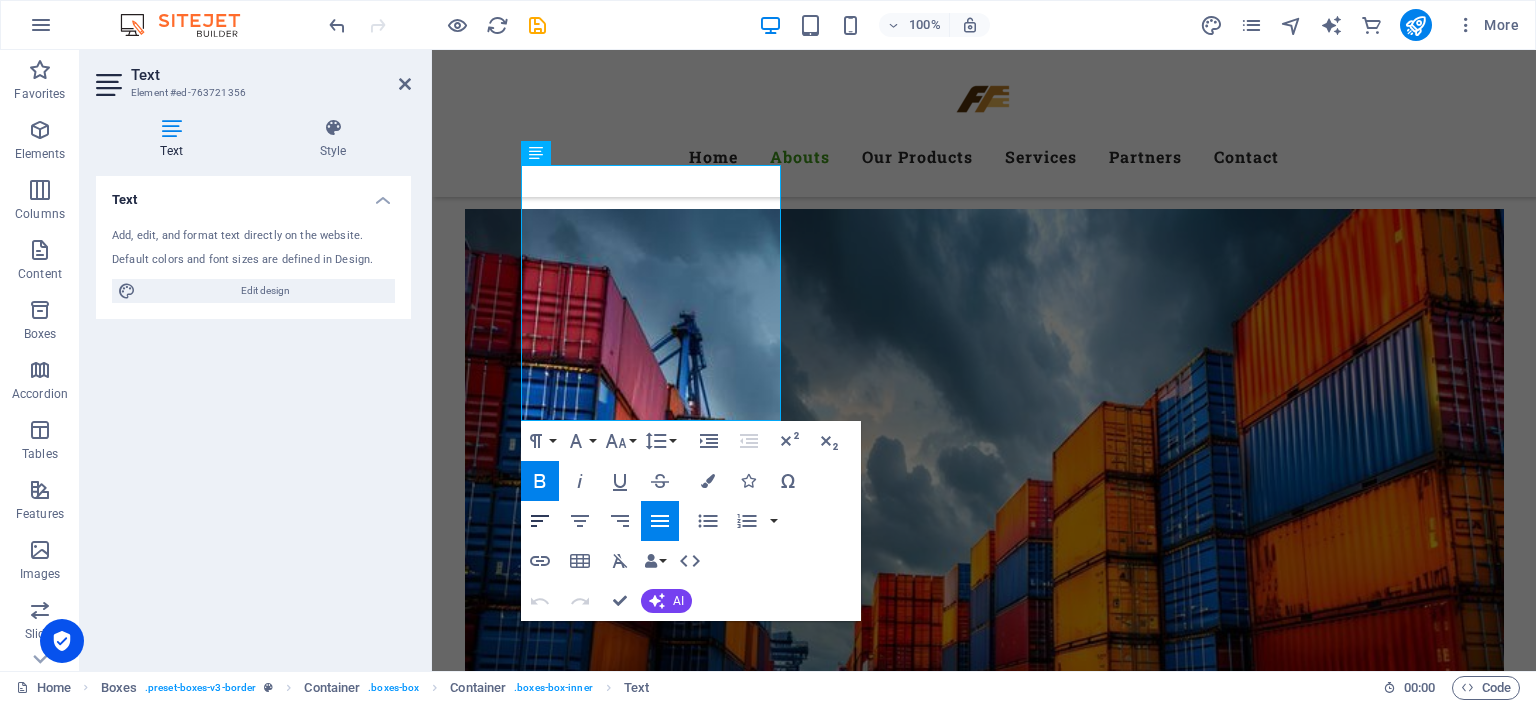 click 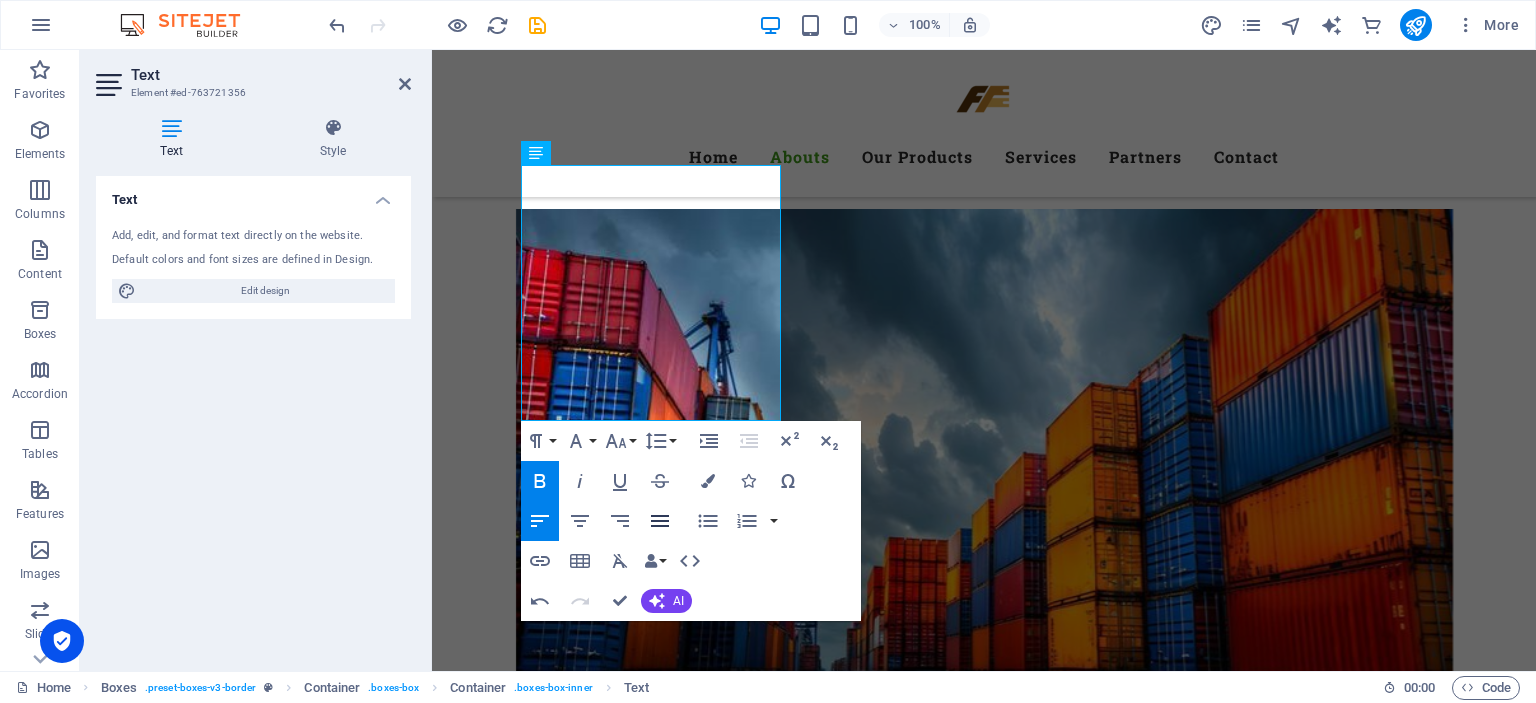 click 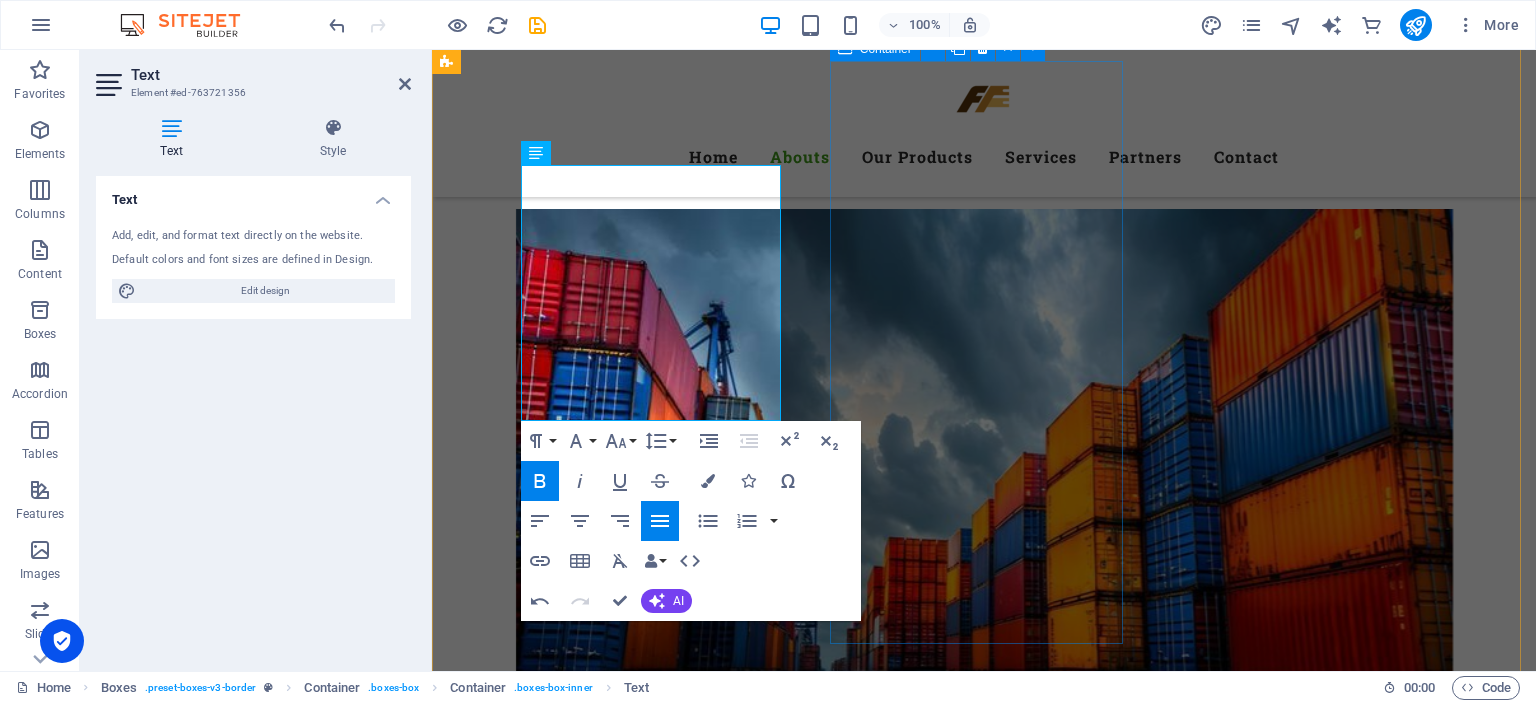 click on "Giá trị cốt lõi: Trở thành một trong những  thương hiệu vận chuyển quốc tế hàng đầu Việt Nam , mang đến dịch vụ chuyên nghiệp, an toàn và tối ưu chi phí nhất cho khách hàng ở mọi quy mô. F2F EXPRESS hướng tới xây dựng  hệ sinh thái logistics thông minh , giúp việc gửi hàng quốc tế trở nên đơn giản như mua hàng online." at bounding box center (594, 2361) 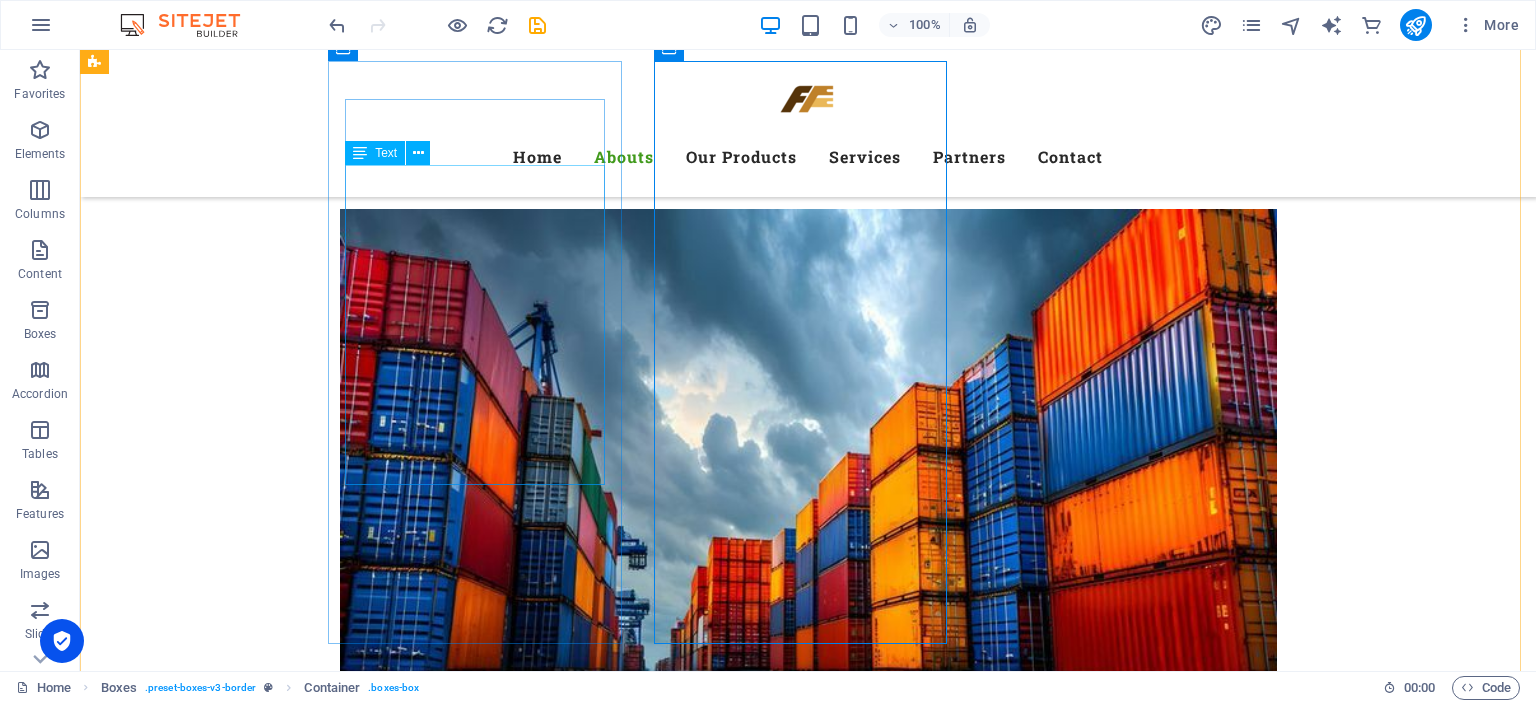 click on "F2F EXPRESS  cam kết giúp  người [DEMOGRAPHIC_DATA] kết nối hàng hóa ra thế giới  một cách  dễ dàng, tiết kiệm và hiệu quả. Chúng tôi không chỉ là đơn vị vận chuyển, mà còn là  người bạn đồng hành đáng tin cậy  của cá nhân, hộ kinh doanh và doanh nghiệp [GEOGRAPHIC_DATA] trên hành trình vươn ra thị trường quốc tế." at bounding box center (242, 1960) 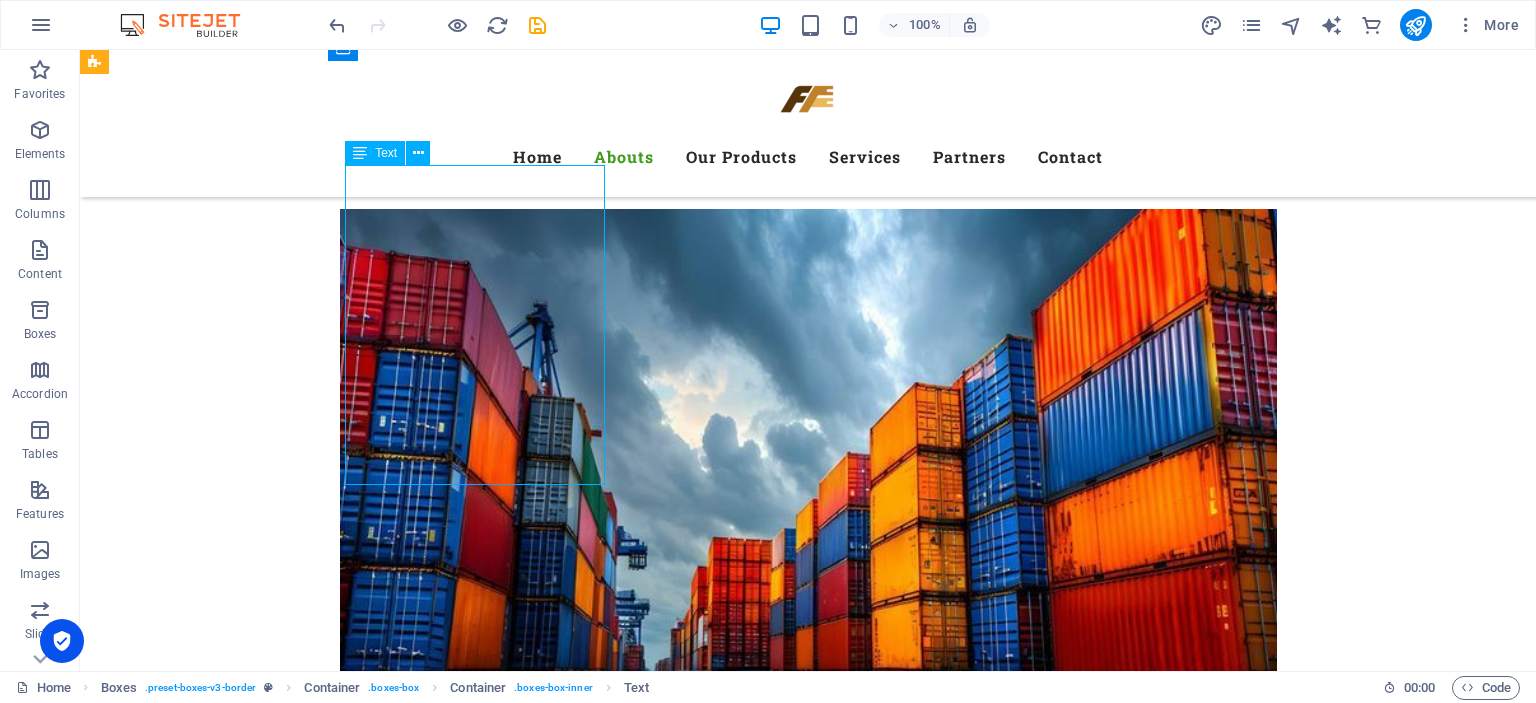 click on "F2F EXPRESS  cam kết giúp  người [DEMOGRAPHIC_DATA] kết nối hàng hóa ra thế giới  một cách  dễ dàng, tiết kiệm và hiệu quả. Chúng tôi không chỉ là đơn vị vận chuyển, mà còn là  người bạn đồng hành đáng tin cậy  của cá nhân, hộ kinh doanh và doanh nghiệp [GEOGRAPHIC_DATA] trên hành trình vươn ra thị trường quốc tế." at bounding box center [242, 1960] 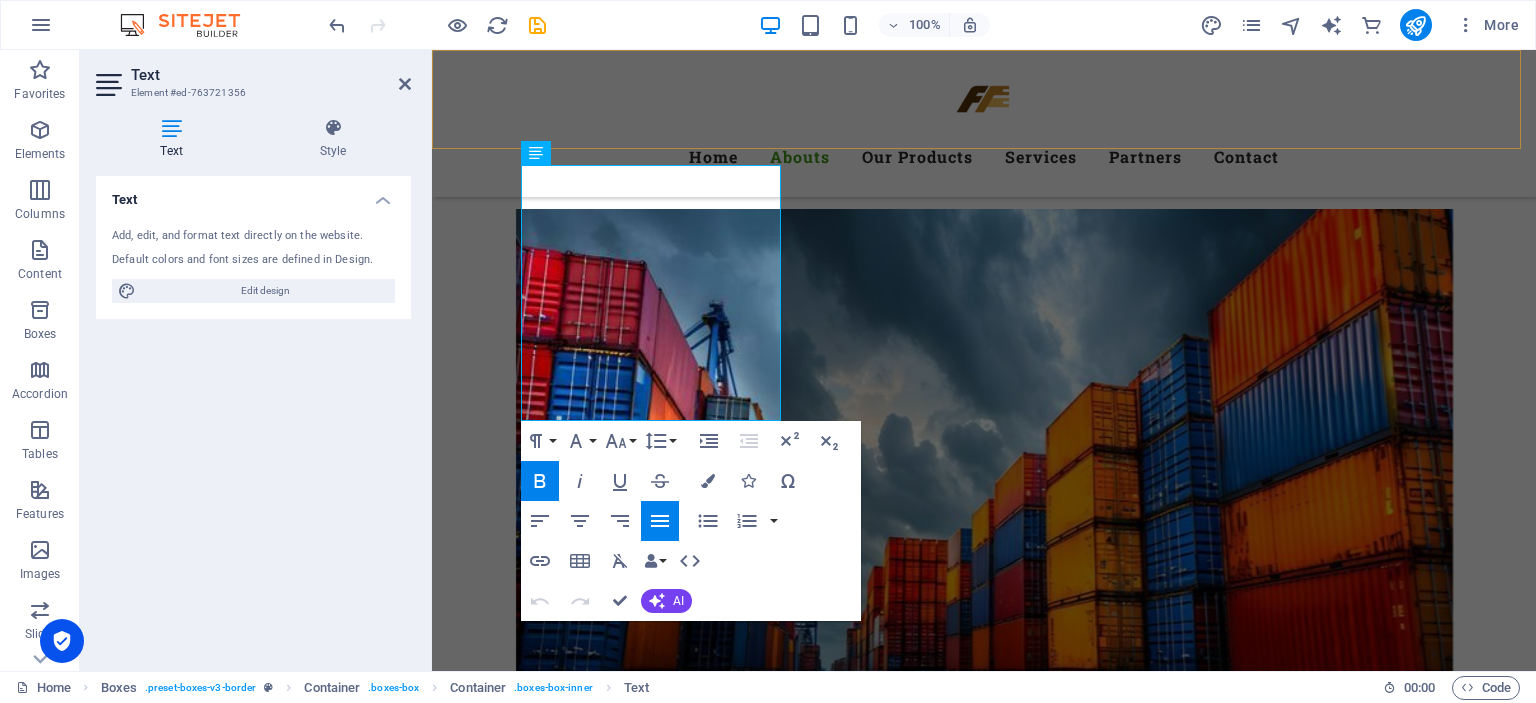 drag, startPoint x: 644, startPoint y: 393, endPoint x: 508, endPoint y: 146, distance: 281.9663 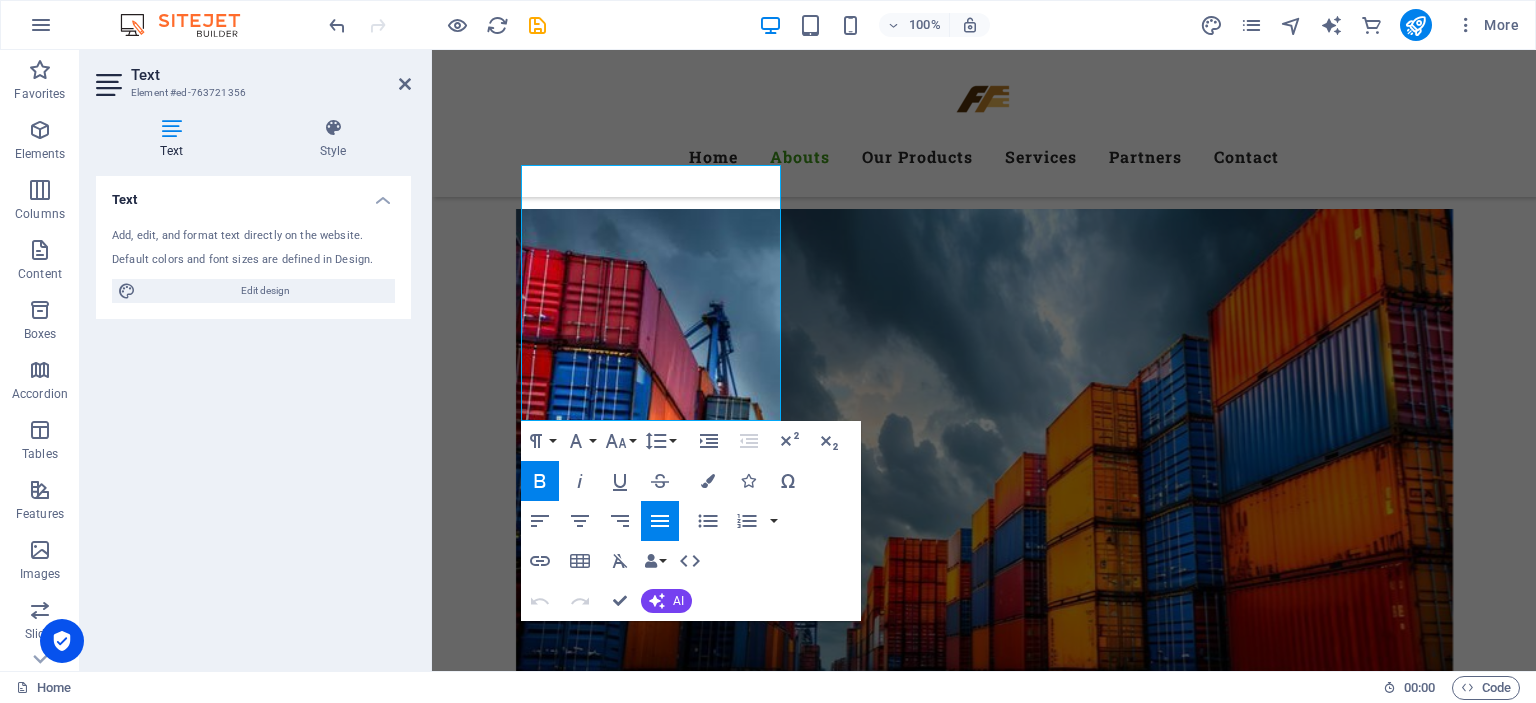 click 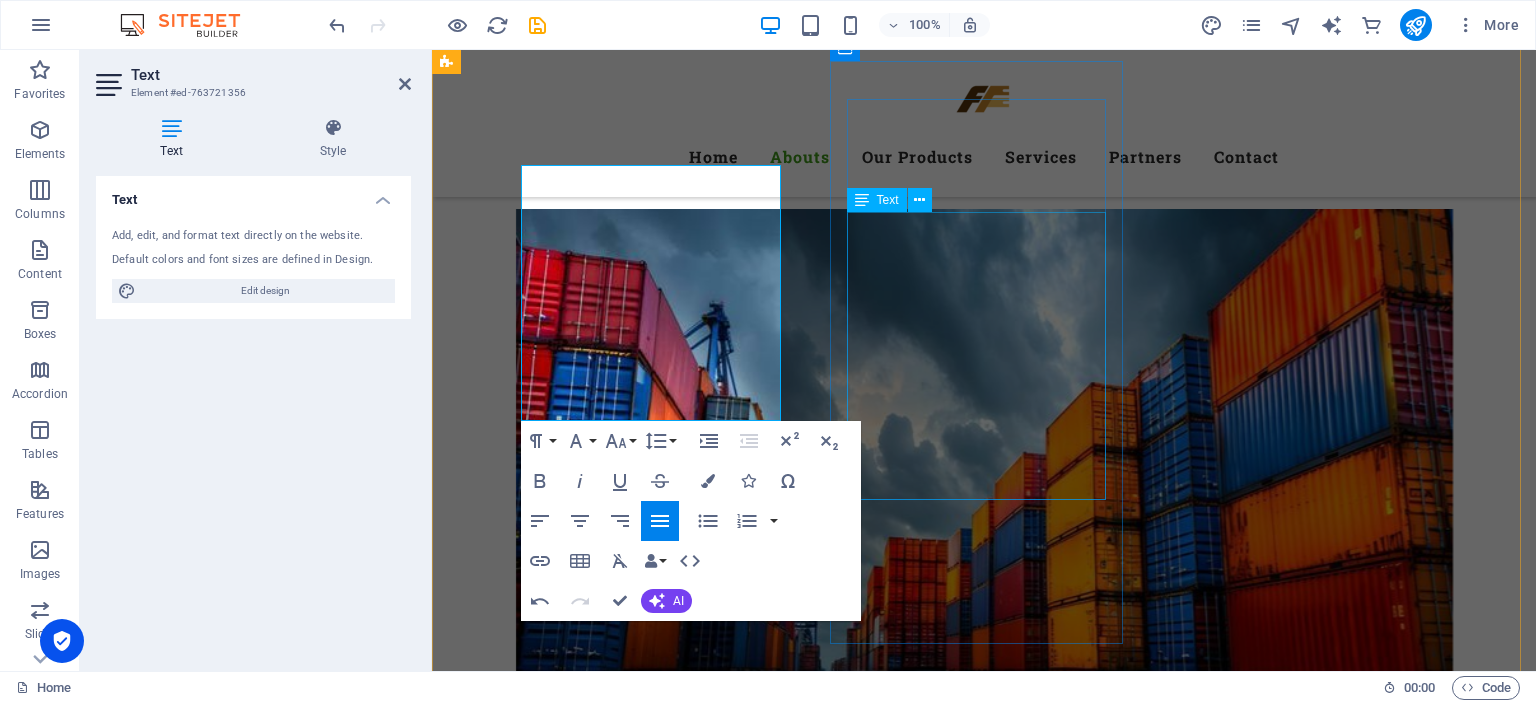click on "Trở thành một trong những  thương hiệu vận chuyển quốc tế hàng đầu Việt Nam , mang đến dịch vụ chuyên nghiệp, an toàn và tối ưu chi phí nhất cho khách hàng ở mọi quy mô. F2F EXPRESS hướng tới xây dựng  hệ sinh thái logistics thông minh , giúp việc gửi hàng quốc tế trở nên đơn giản như mua hàng online." at bounding box center (594, 2429) 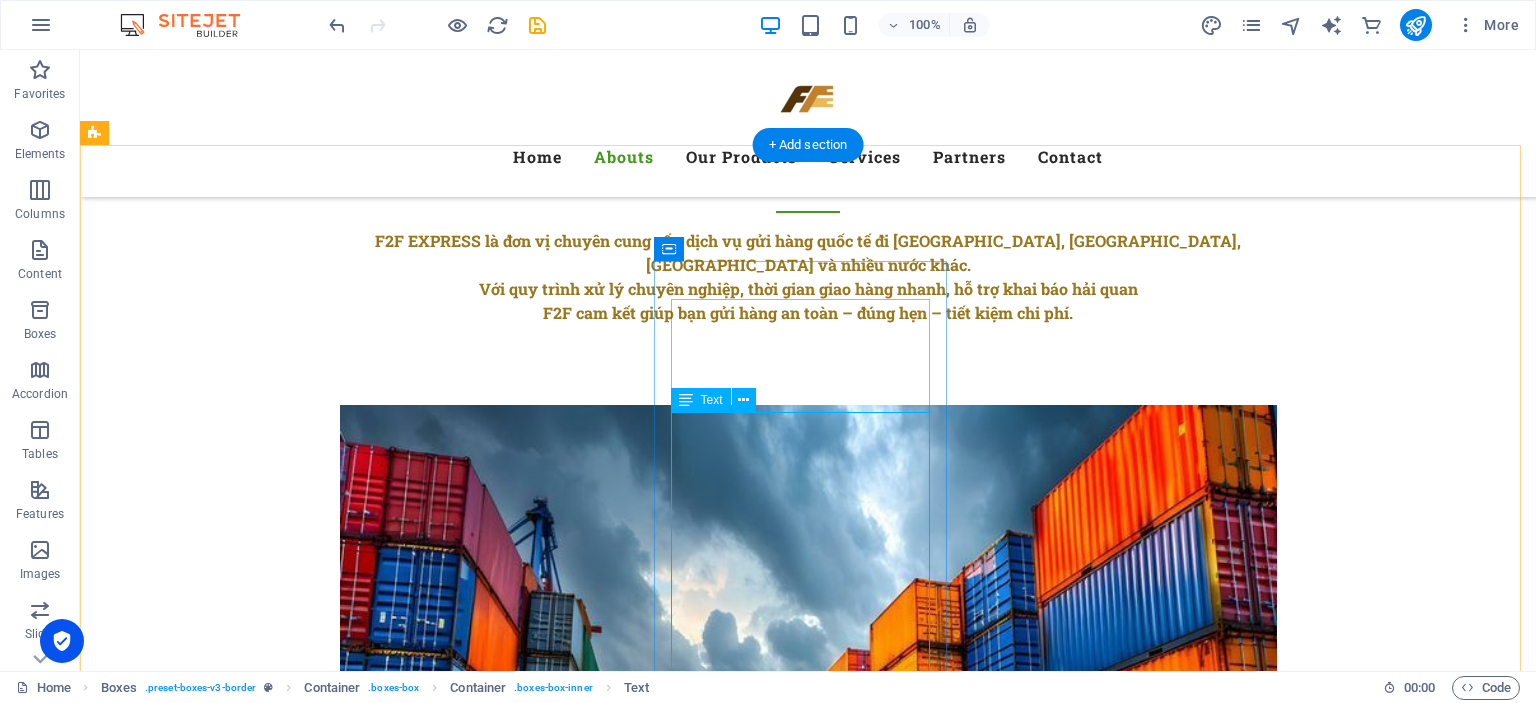 scroll, scrollTop: 1800, scrollLeft: 0, axis: vertical 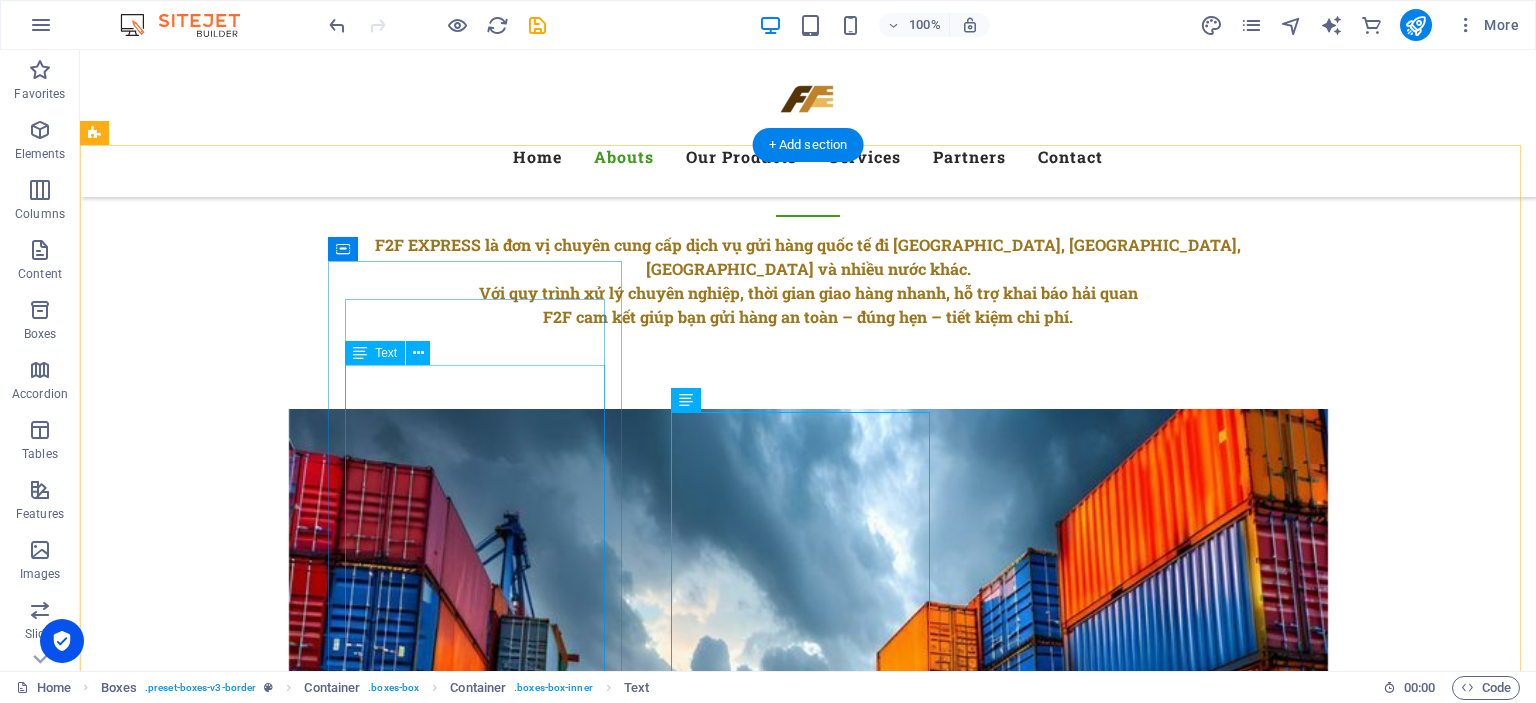 click on "F2F EXPRESS cam kết giúp người [DEMOGRAPHIC_DATA] kết nối hàng hóa ra thế giới một cách dễ dàng, tiết kiệm và hiệu quả. Chúng tôi không chỉ là đơn vị vận chuyển, mà còn là người bạn đồng hành đáng tin cậy của cá nhân, hộ kinh doanh và doanh nghiệp [GEOGRAPHIC_DATA] trên hành trình vươn ra thị trường quốc tế." at bounding box center (242, 2160) 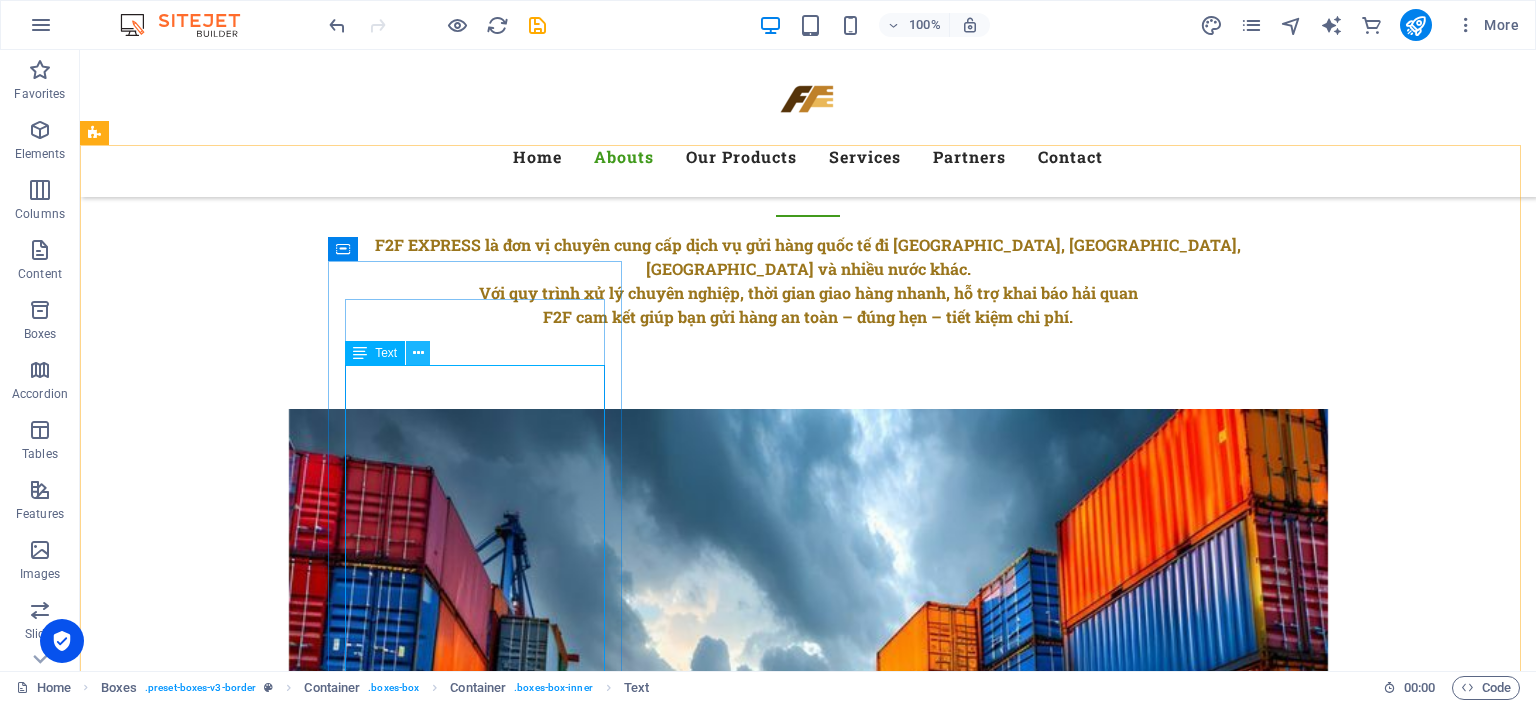 click at bounding box center [418, 353] 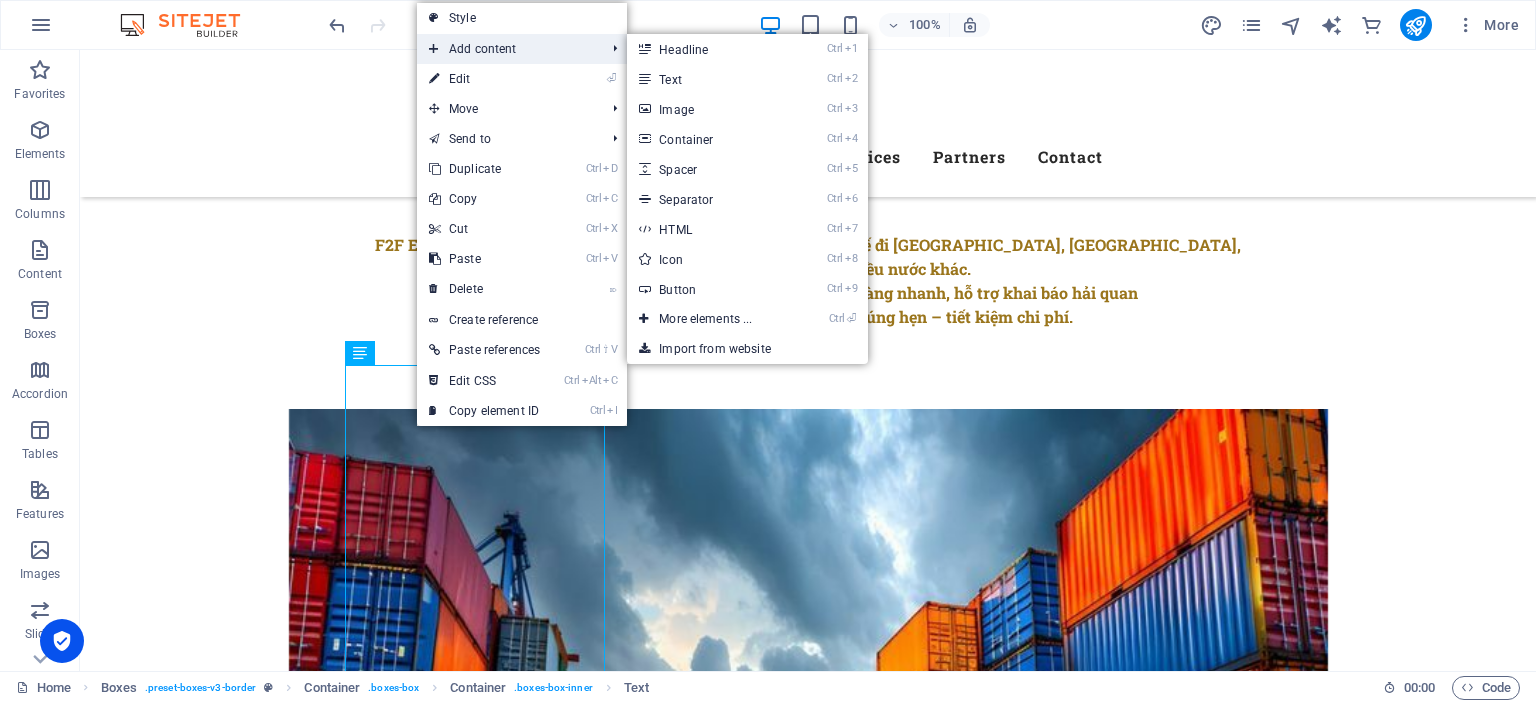 click on "Add content" at bounding box center [507, 49] 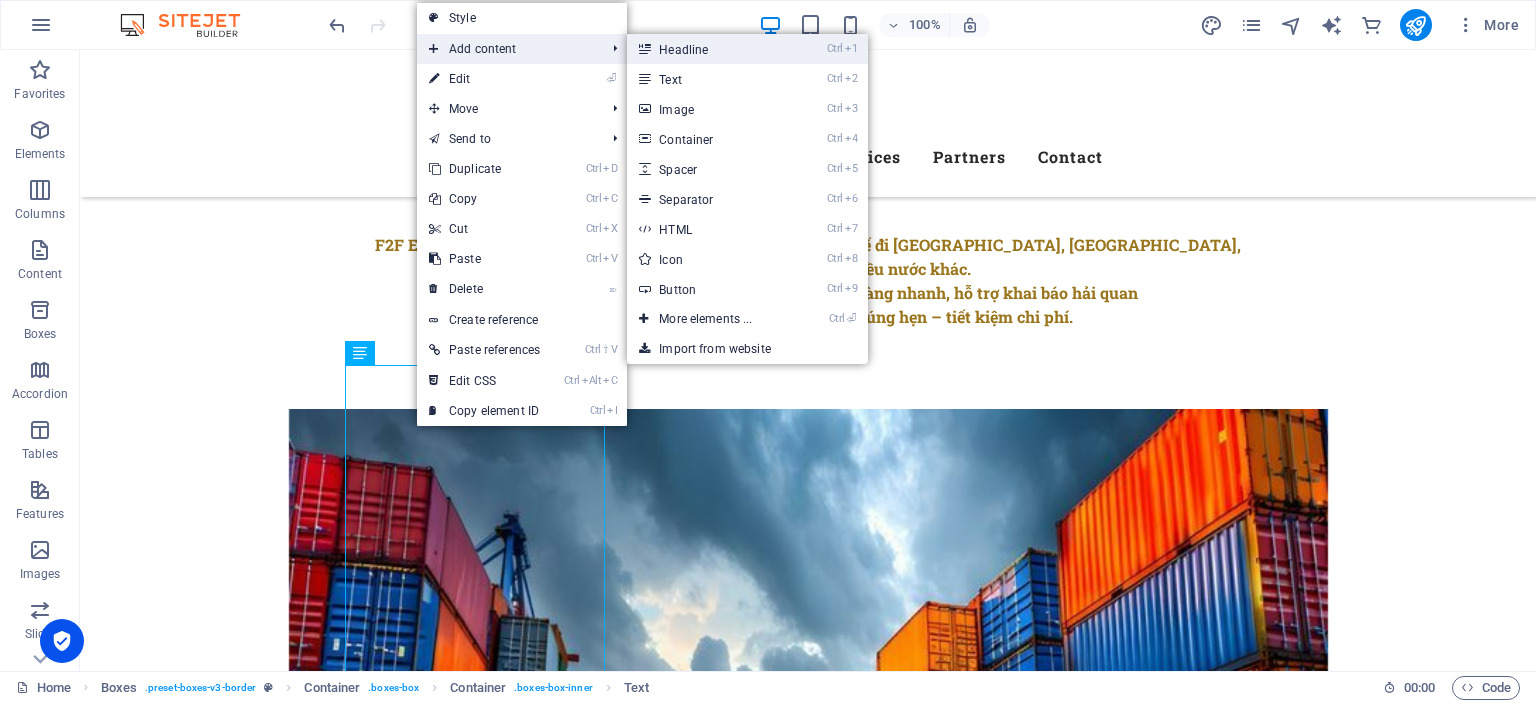 click on "Ctrl 1  Headline" at bounding box center (709, 49) 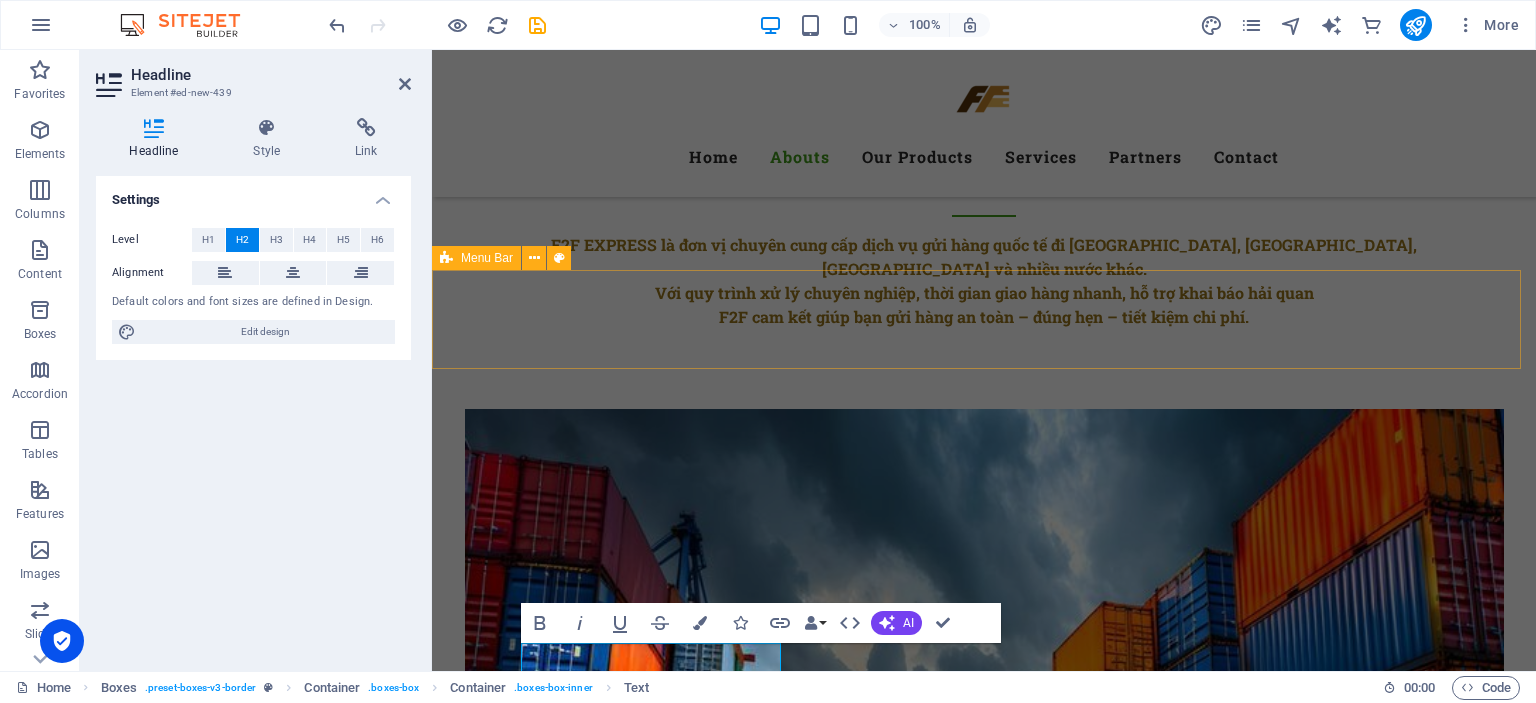 scroll, scrollTop: 2204, scrollLeft: 0, axis: vertical 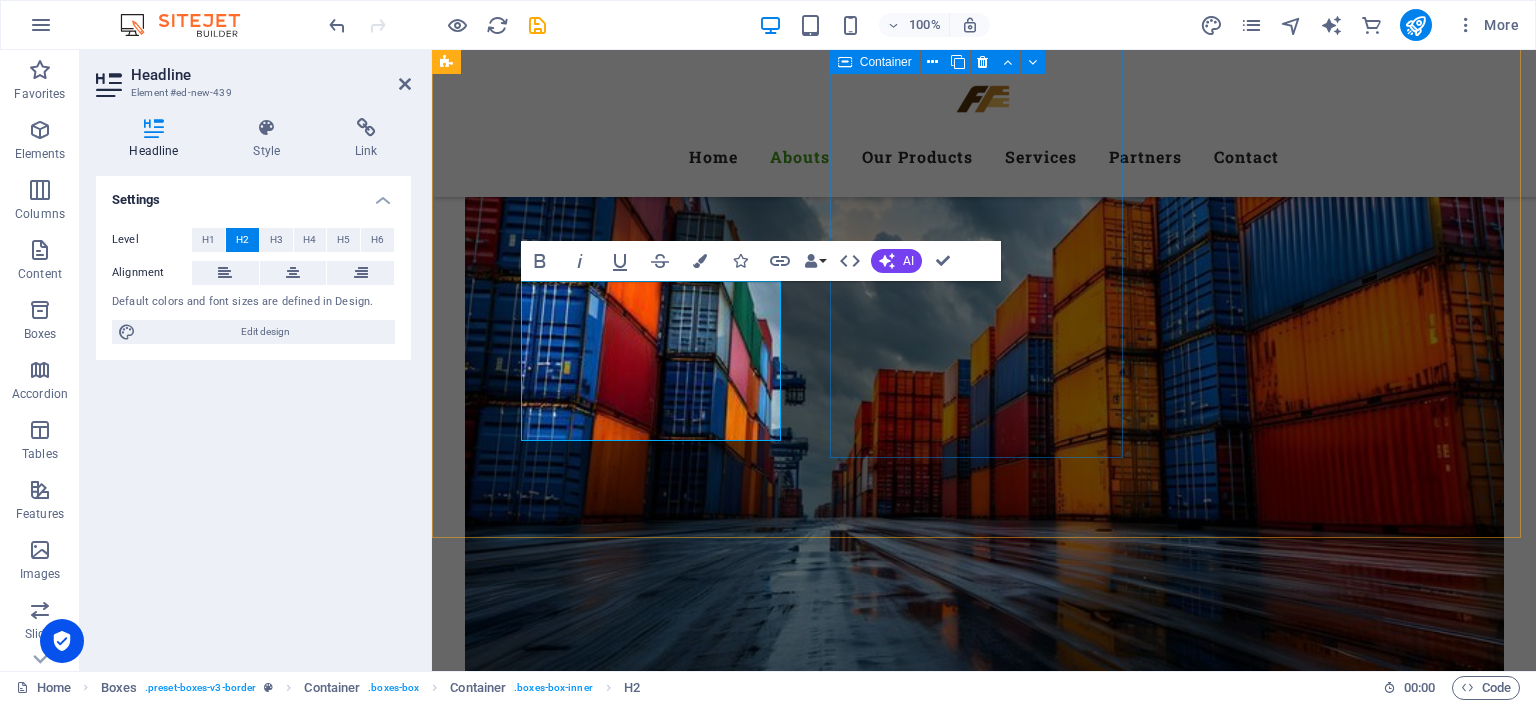 click on "Giá trị cốt lõi: Trở thành một trong những  thương hiệu vận chuyển quốc tế hàng đầu Việt Nam , mang đến dịch vụ chuyên nghiệp, an toàn và tối ưu chi phí nhất cho khách hàng ở mọi quy mô. F2F EXPRESS hướng tới xây dựng  hệ sinh thái logistics thông minh , giúp việc gửi hàng quốc tế trở nên đơn giản như mua hàng online." at bounding box center (594, 2381) 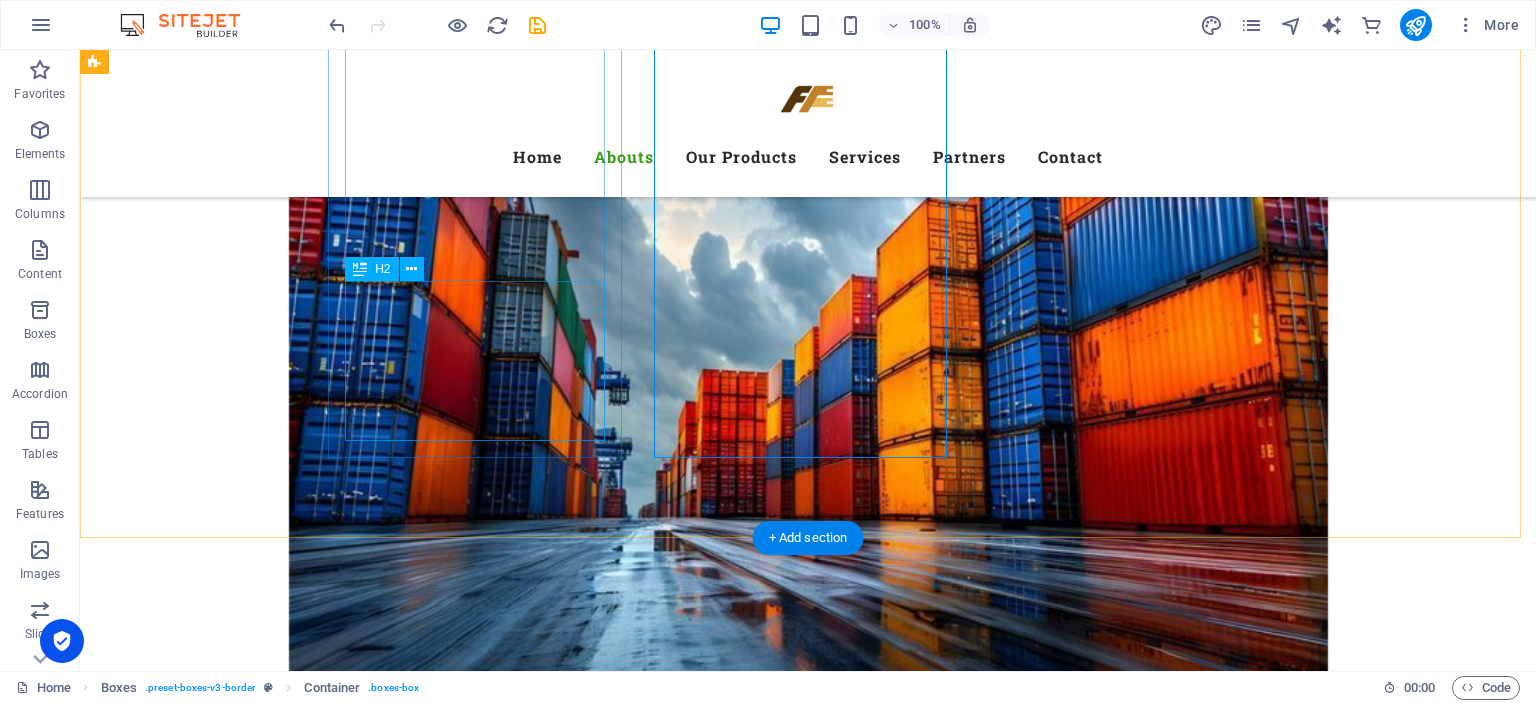 click on "New headline" at bounding box center [242, 2004] 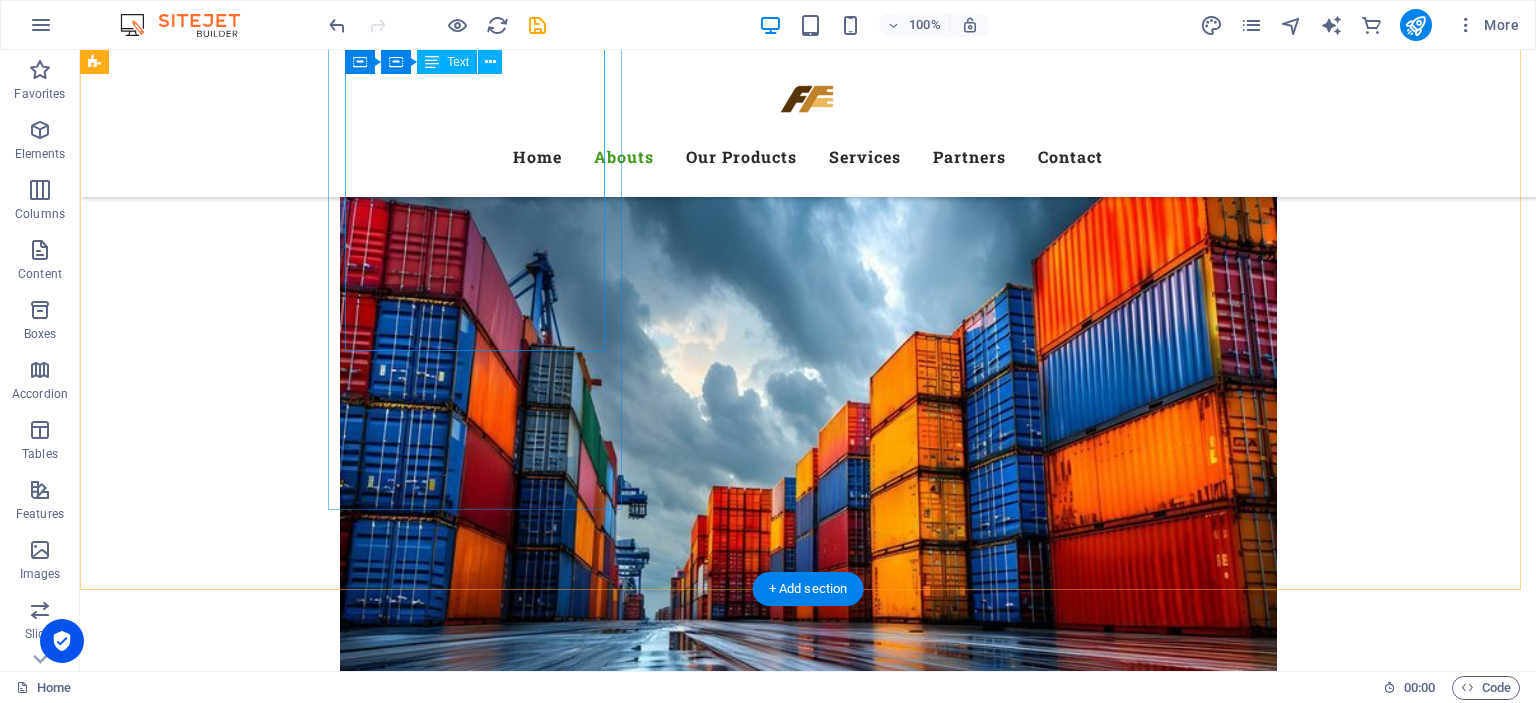 scroll, scrollTop: 1904, scrollLeft: 0, axis: vertical 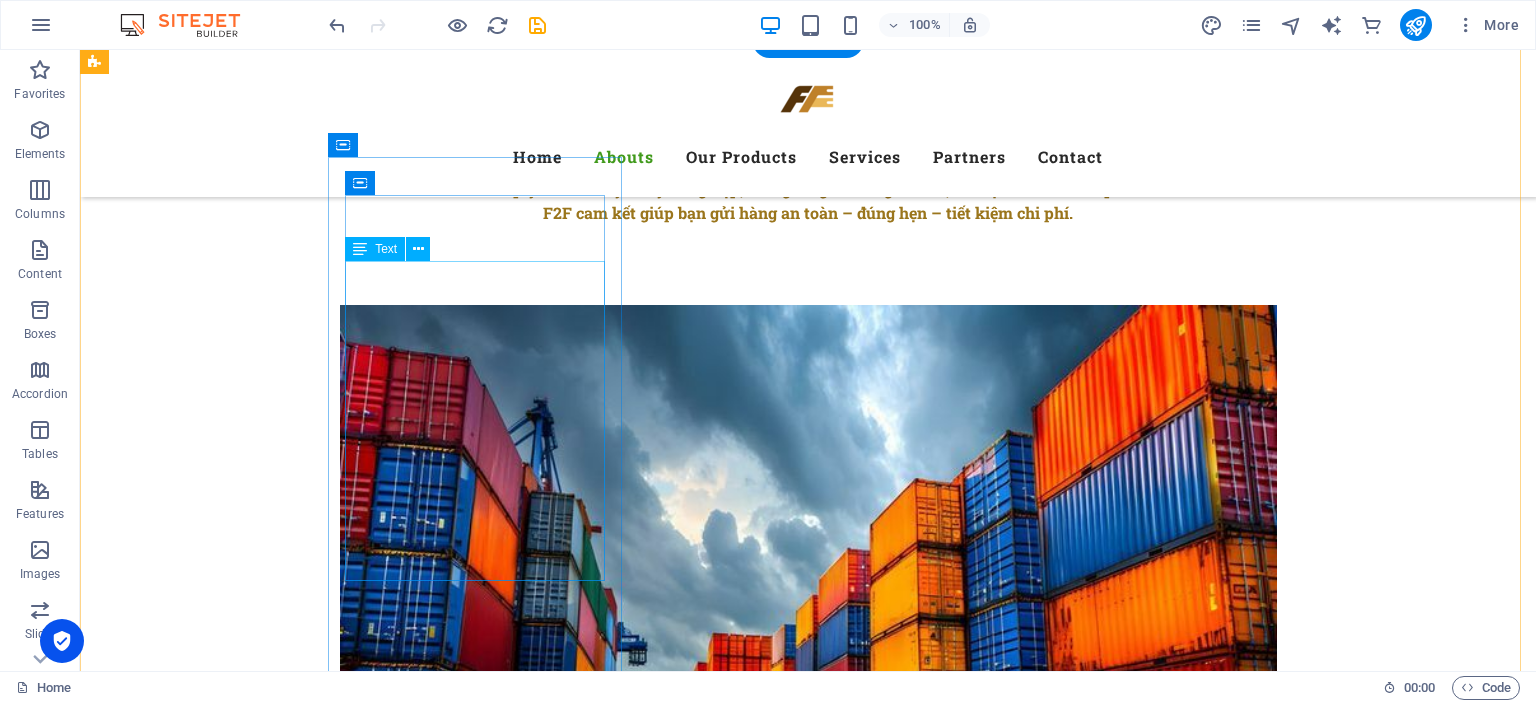 click on "F2F EXPRESS cam kết giúp người [DEMOGRAPHIC_DATA] kết nối hàng hóa ra thế giới một cách dễ dàng, tiết kiệm và hiệu quả. Chúng tôi không chỉ là đơn vị vận chuyển, mà còn là người bạn đồng hành đáng tin cậy của cá nhân, hộ kinh doanh và doanh nghiệp [GEOGRAPHIC_DATA] trên hành trình vươn ra thị trường quốc tế." at bounding box center [242, 2056] 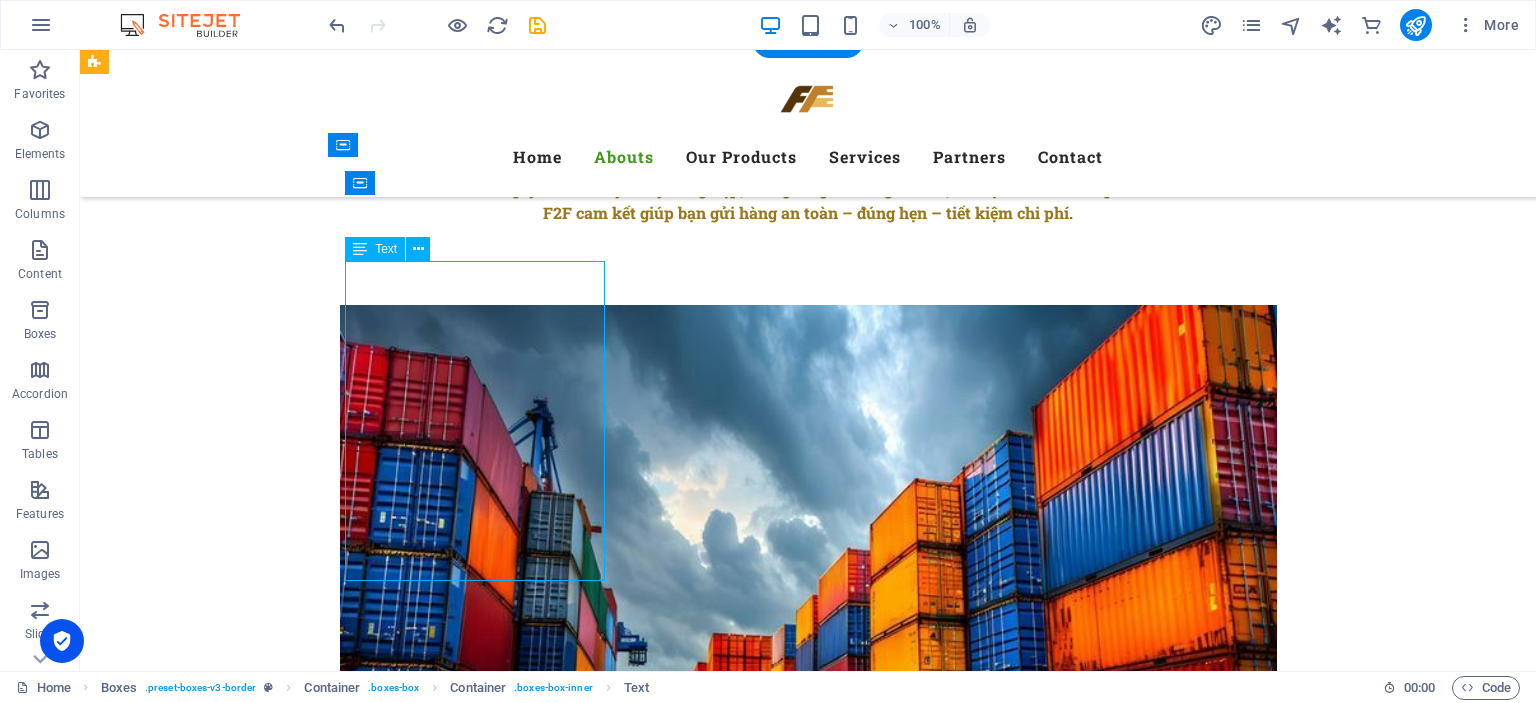 click on "F2F EXPRESS cam kết giúp người [DEMOGRAPHIC_DATA] kết nối hàng hóa ra thế giới một cách dễ dàng, tiết kiệm và hiệu quả. Chúng tôi không chỉ là đơn vị vận chuyển, mà còn là người bạn đồng hành đáng tin cậy của cá nhân, hộ kinh doanh và doanh nghiệp [GEOGRAPHIC_DATA] trên hành trình vươn ra thị trường quốc tế." at bounding box center [242, 2056] 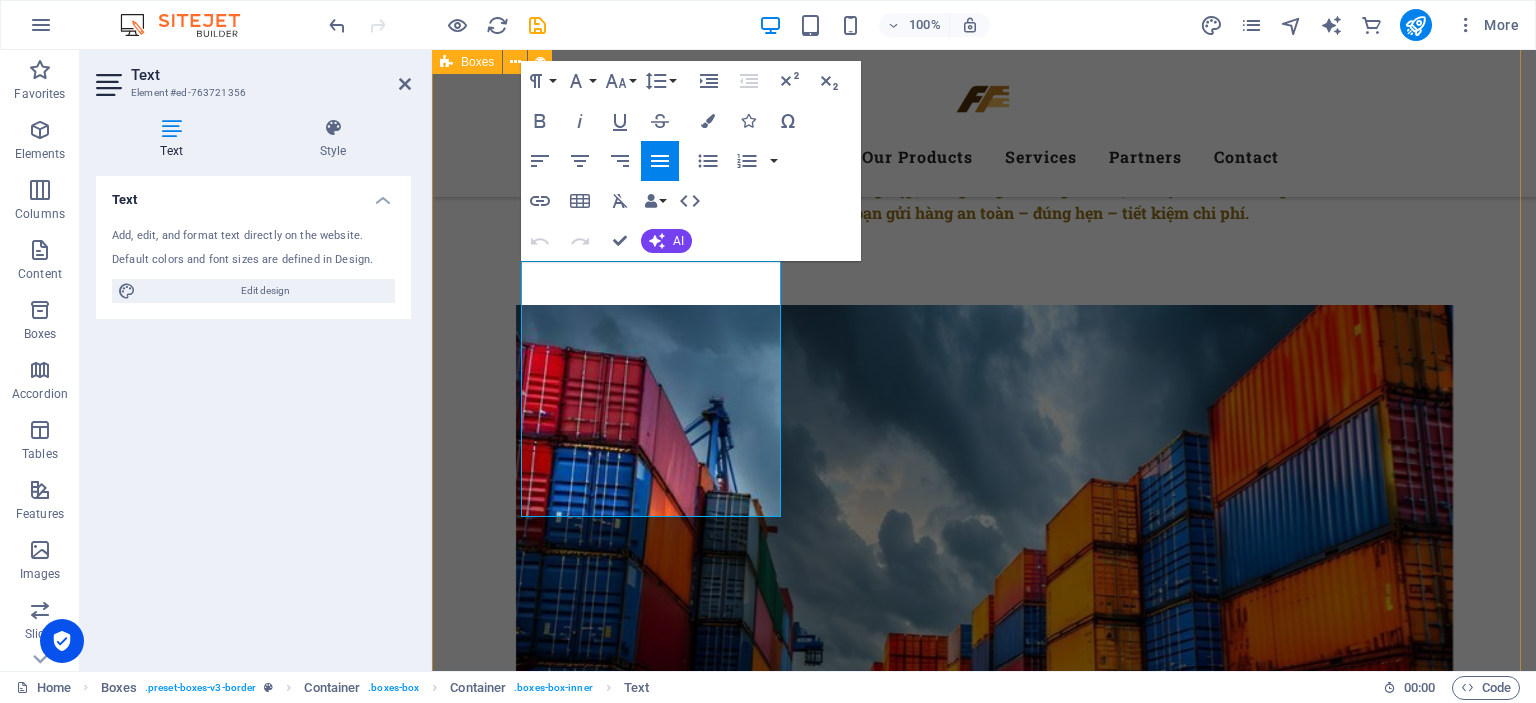 drag, startPoint x: 654, startPoint y: 488, endPoint x: 517, endPoint y: 167, distance: 349.0129 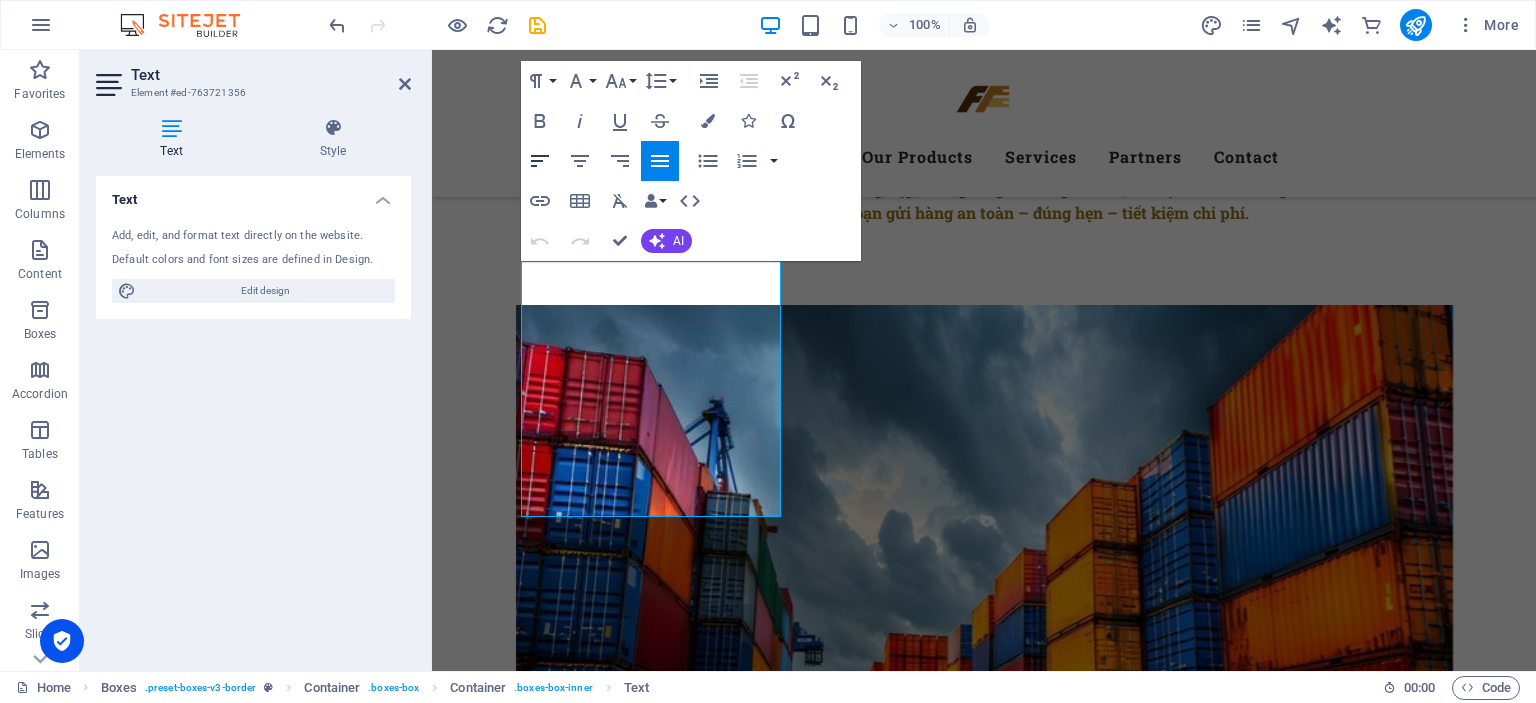 click 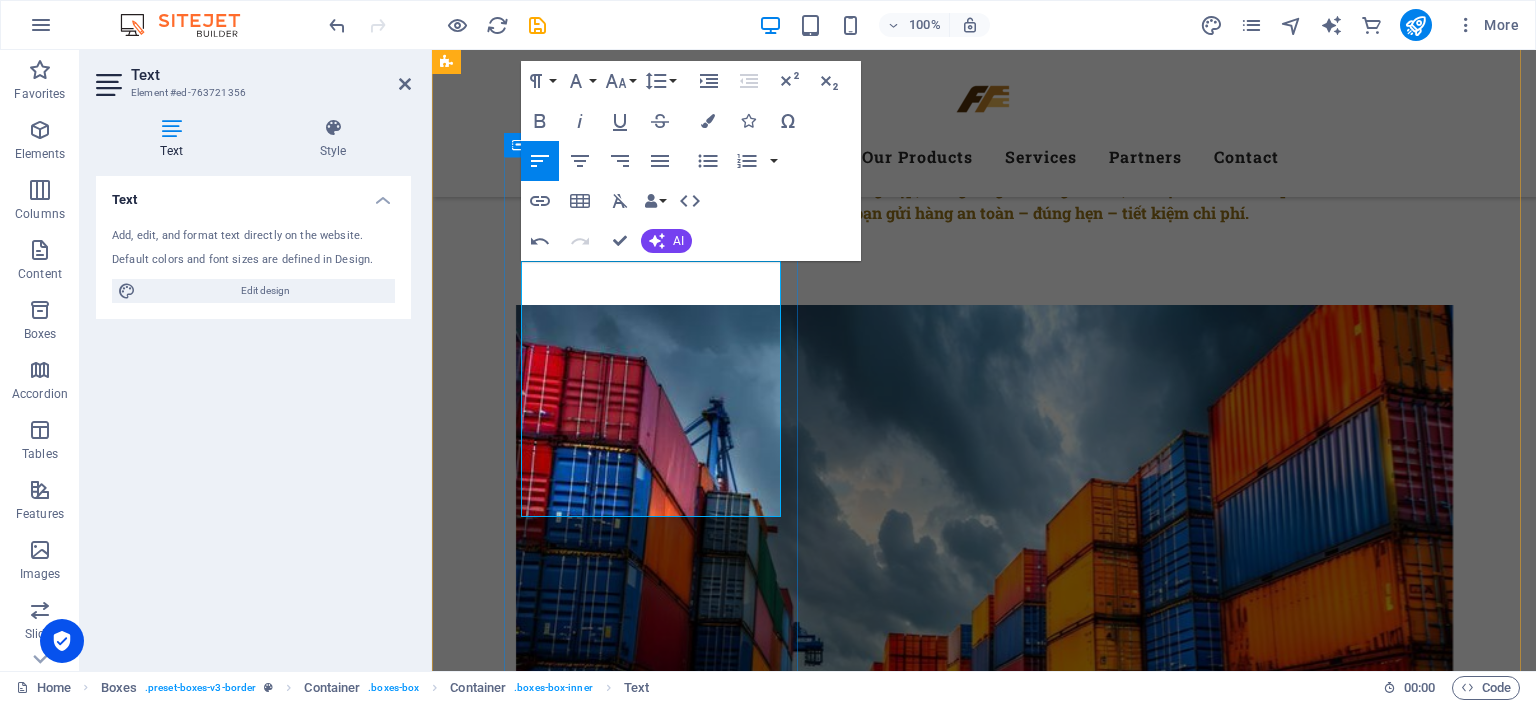 click on "Sứ mệnh  F2F EXPRESS cam kết giúp người [DEMOGRAPHIC_DATA] kết nối hàng hóa ra thế giới một cách dễ dàng, tiết kiệm và hiệu quả. Chúng tôi không chỉ là đơn vị vận chuyển, mà còn là người bạn đồng hành đáng tin cậy của cá nhân, hộ kinh doanh và doanh nghiệp [GEOGRAPHIC_DATA] trên hành trình vươn ra thị trường quốc tế." at bounding box center [594, 1988] 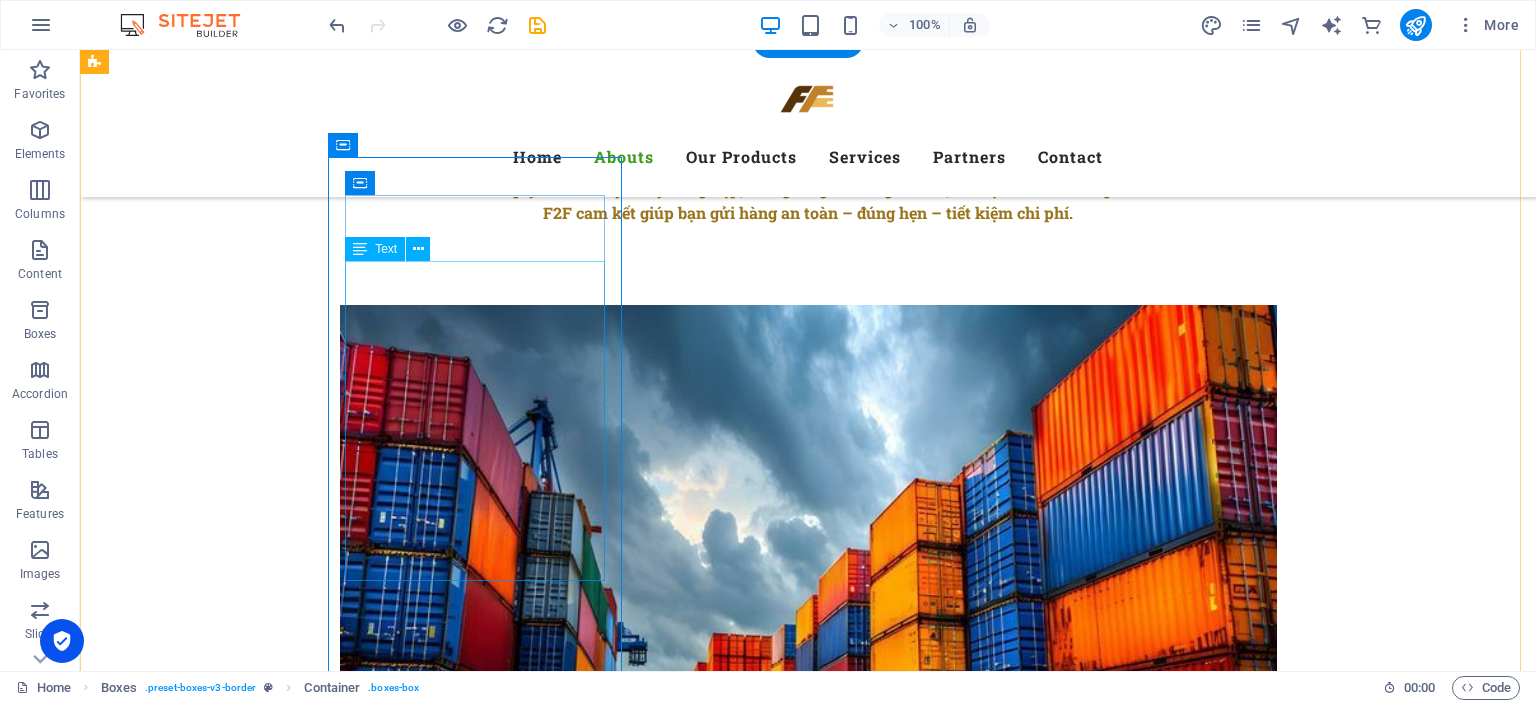 drag, startPoint x: 479, startPoint y: 382, endPoint x: 480, endPoint y: 392, distance: 10.049875 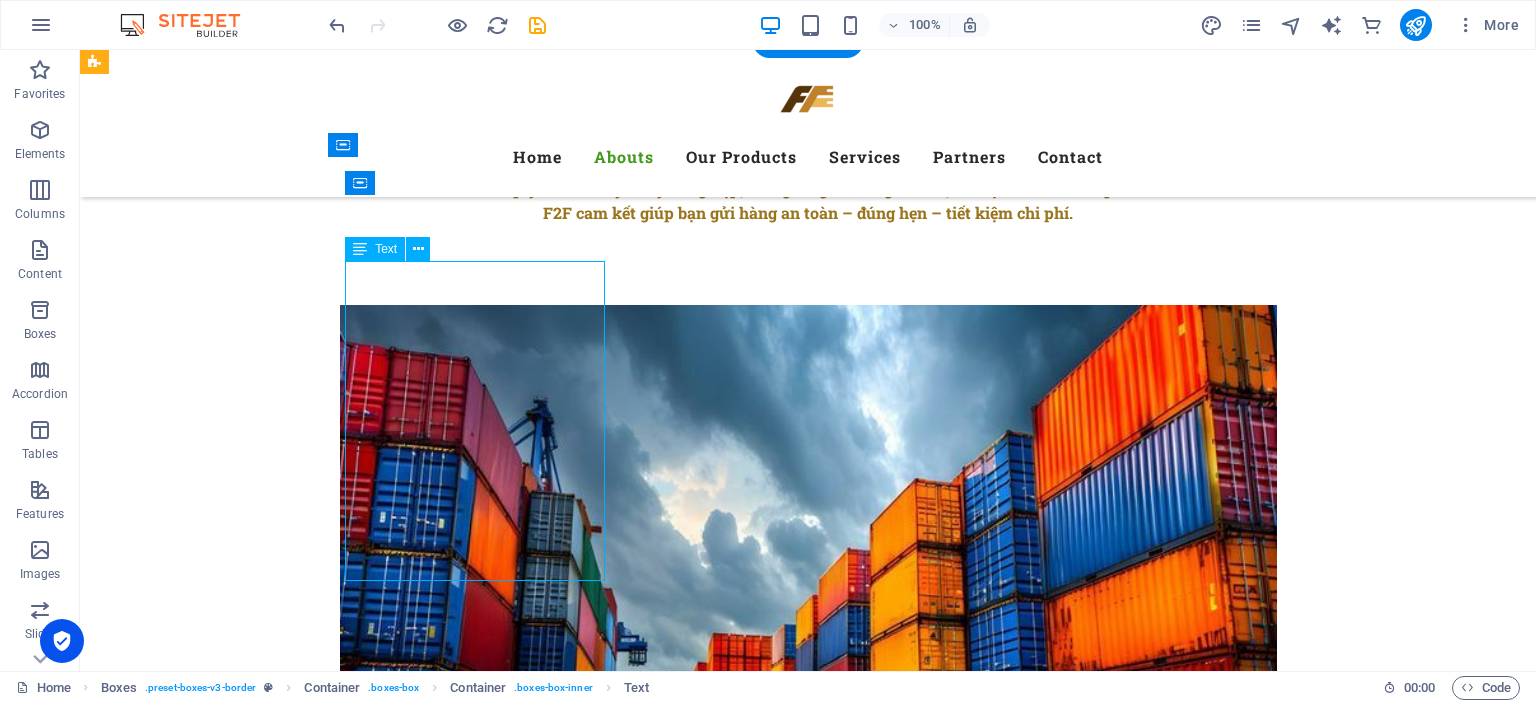 click on "F2F EXPRESS cam kết giúp người [DEMOGRAPHIC_DATA] kết nối hàng hóa ra thế giới một cách dễ dàng, tiết kiệm và hiệu quả. Chúng tôi không chỉ là đơn vị vận chuyển, mà còn là người bạn đồng hành đáng tin cậy của cá nhân, hộ kinh doanh và doanh nghiệp [GEOGRAPHIC_DATA] trên hành trình vươn ra thị trường quốc tế." at bounding box center [242, 2056] 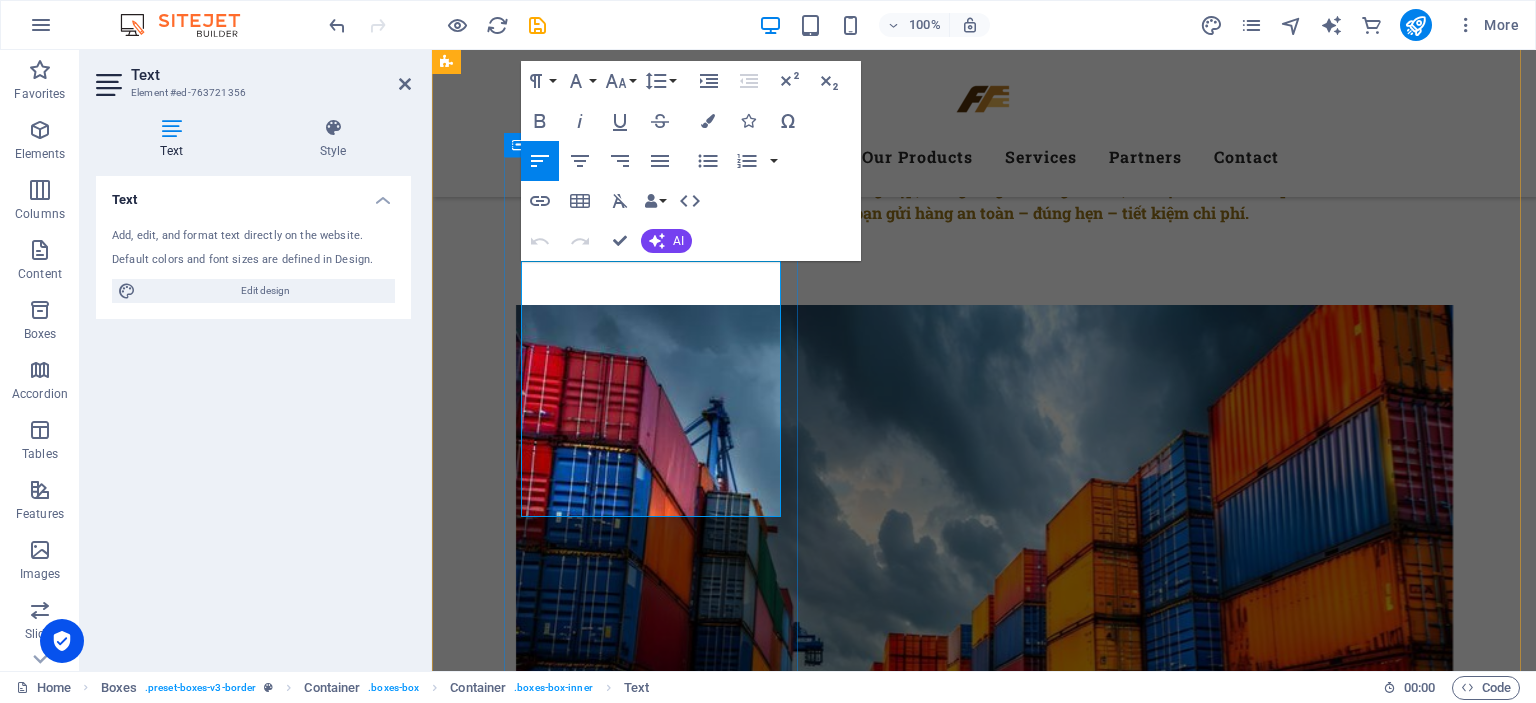 click on "F2F EXPRESS cam kết giúp người [DEMOGRAPHIC_DATA] kết nối hàng hóa ra thế giới một cách dễ dàng, tiết kiệm và hiệu quả. Chúng tôi không chỉ là đơn vị vận chuyển, mà còn là người bạn đồng hành đáng tin cậy của cá nhân, hộ kinh doanh và doanh nghiệp [GEOGRAPHIC_DATA] trên hành trình vươn ra thị trường quốc tế." at bounding box center (595, 2024) 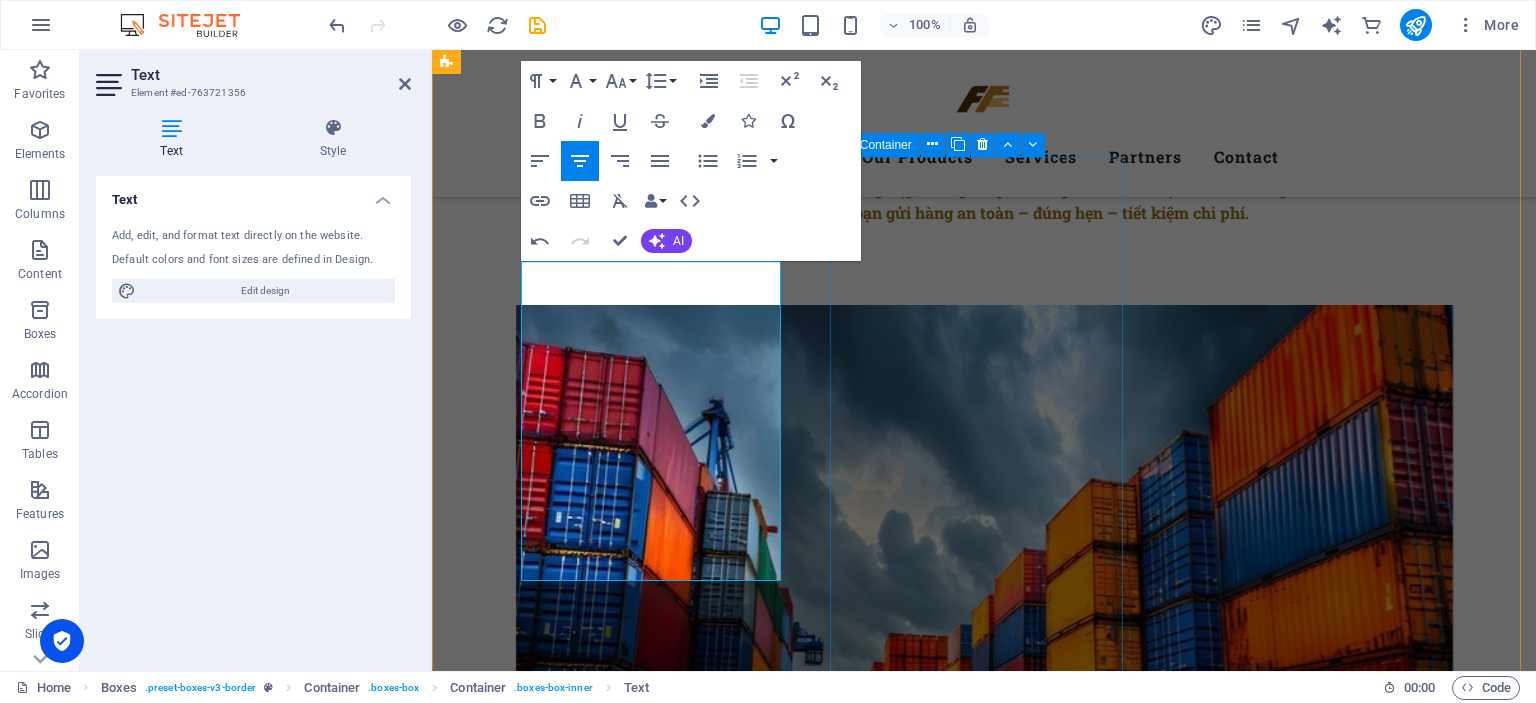 click on "Giá trị cốt lõi: Trở thành một trong những  thương hiệu vận chuyển quốc tế hàng đầu Việt Nam , mang đến dịch vụ chuyên nghiệp, an toàn và tối ưu chi phí nhất cho khách hàng ở mọi quy mô. F2F EXPRESS hướng tới xây dựng  hệ sinh thái logistics thông minh , giúp việc gửi hàng quốc tế trở nên đơn giản như mua hàng online." at bounding box center [594, 2521] 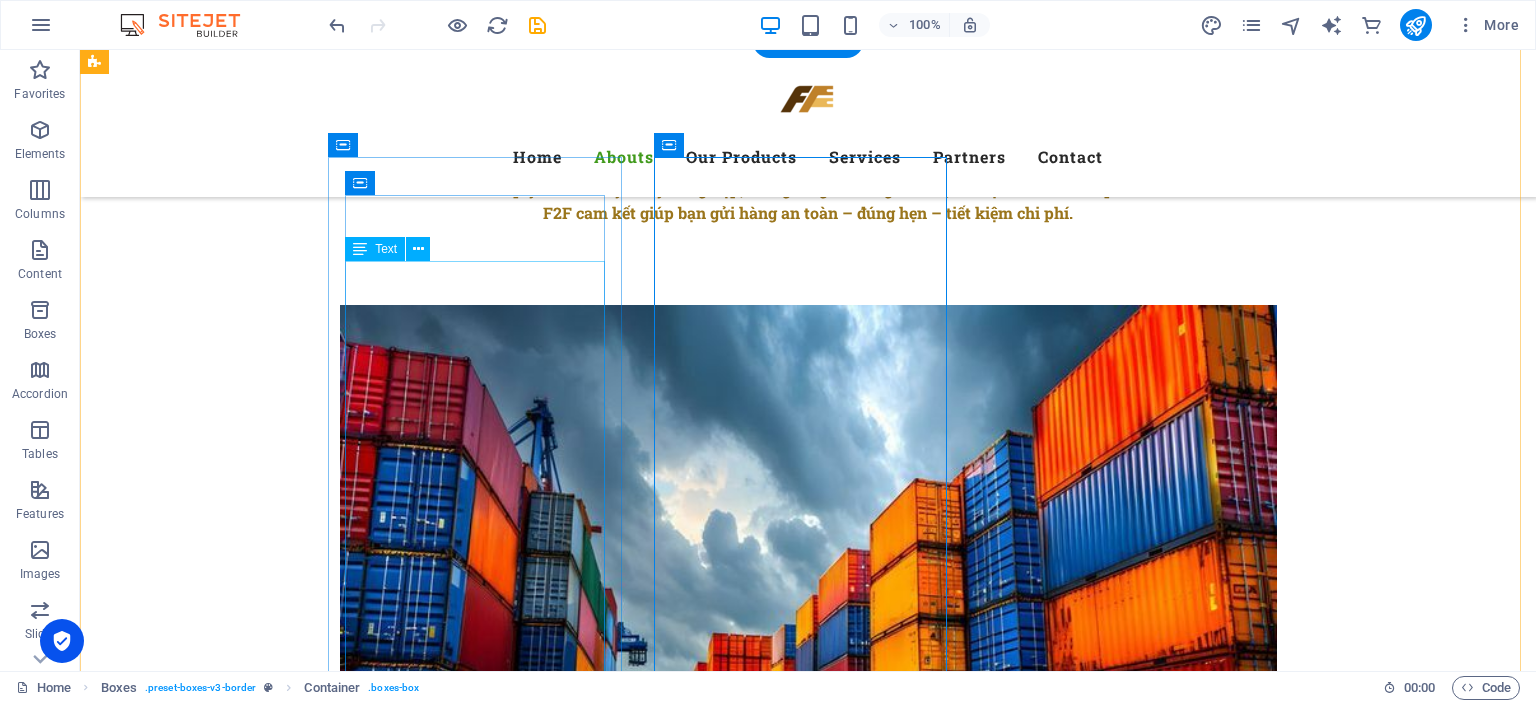 click on "F2F EXPRESS cam kết giúp người [DEMOGRAPHIC_DATA] kết nối hàng hóa ra thế giới một cách dễ dàng, tiết kiệm và hiệu quả. Chúng tôi không chỉ là đơn vị vận chuyển, mà còn là người bạn đồng hành đáng tin cậy của cá nhân, hộ kinh doanh và doanh nghiệp [GEOGRAPHIC_DATA] trên hành trình vươn ra thị trường quốc tế." at bounding box center [242, 2120] 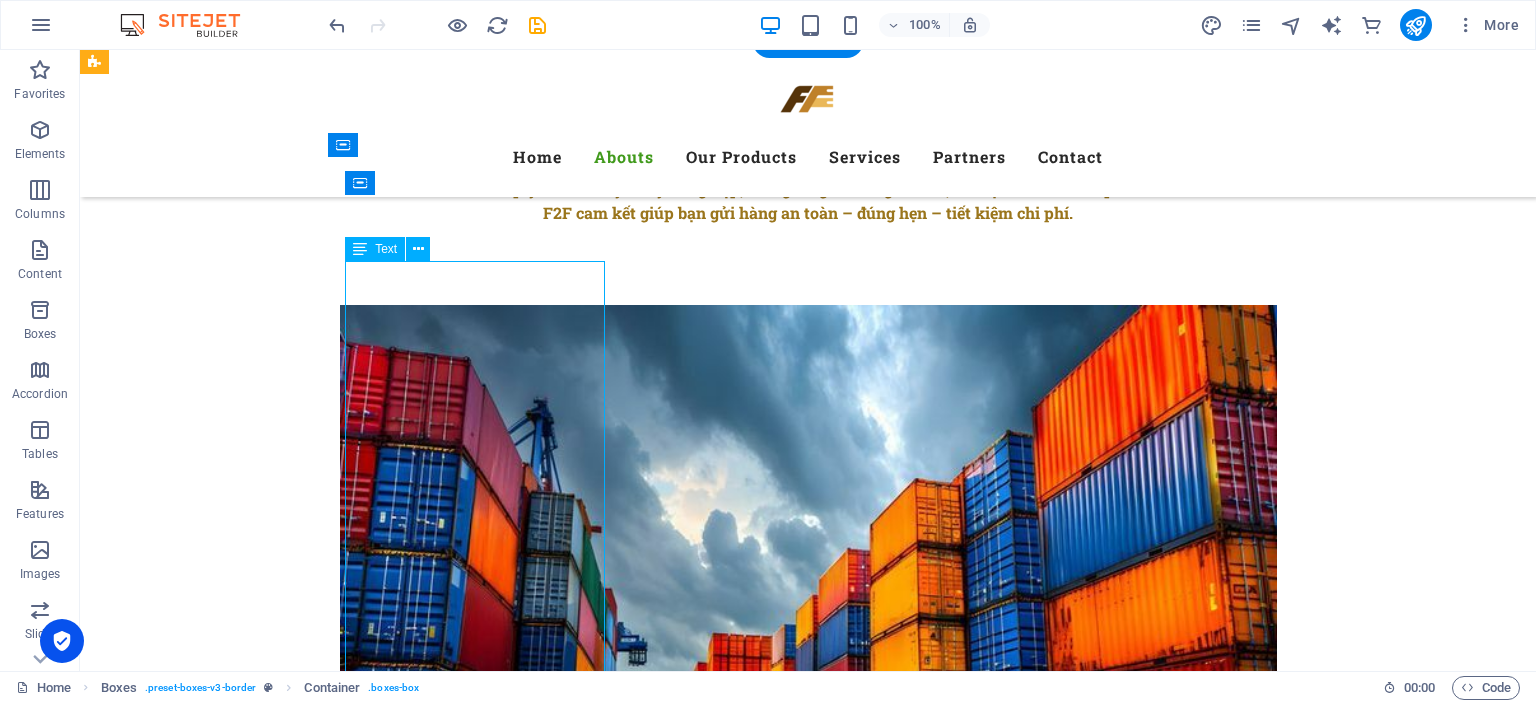 click on "F2F EXPRESS cam kết giúp người [DEMOGRAPHIC_DATA] kết nối hàng hóa ra thế giới một cách dễ dàng, tiết kiệm và hiệu quả. Chúng tôi không chỉ là đơn vị vận chuyển, mà còn là người bạn đồng hành đáng tin cậy của cá nhân, hộ kinh doanh và doanh nghiệp [GEOGRAPHIC_DATA] trên hành trình vươn ra thị trường quốc tế." at bounding box center (242, 2120) 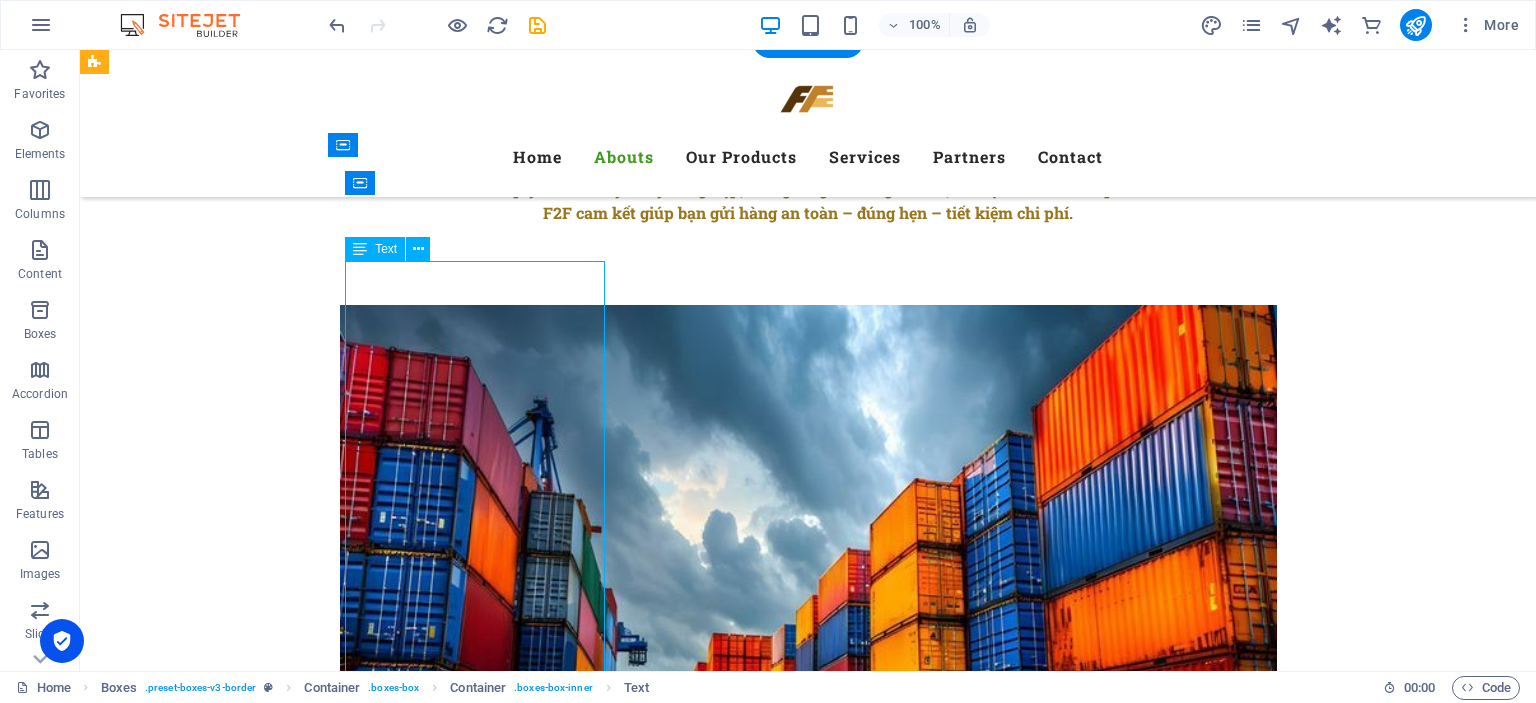 click on "F2F EXPRESS cam kết giúp người [DEMOGRAPHIC_DATA] kết nối hàng hóa ra thế giới một cách dễ dàng, tiết kiệm và hiệu quả. Chúng tôi không chỉ là đơn vị vận chuyển, mà còn là người bạn đồng hành đáng tin cậy của cá nhân, hộ kinh doanh và doanh nghiệp [GEOGRAPHIC_DATA] trên hành trình vươn ra thị trường quốc tế." at bounding box center [242, 2120] 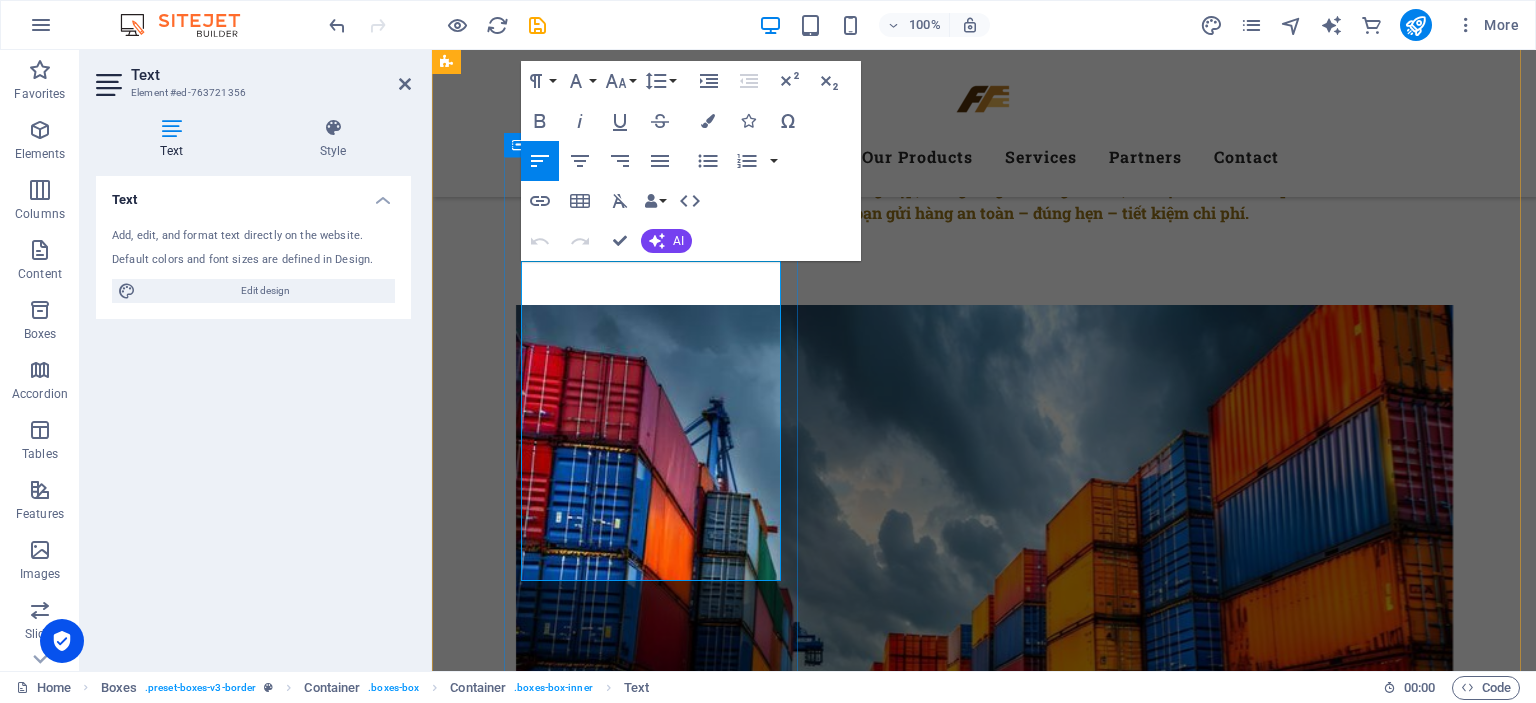 click at bounding box center (594, 2028) 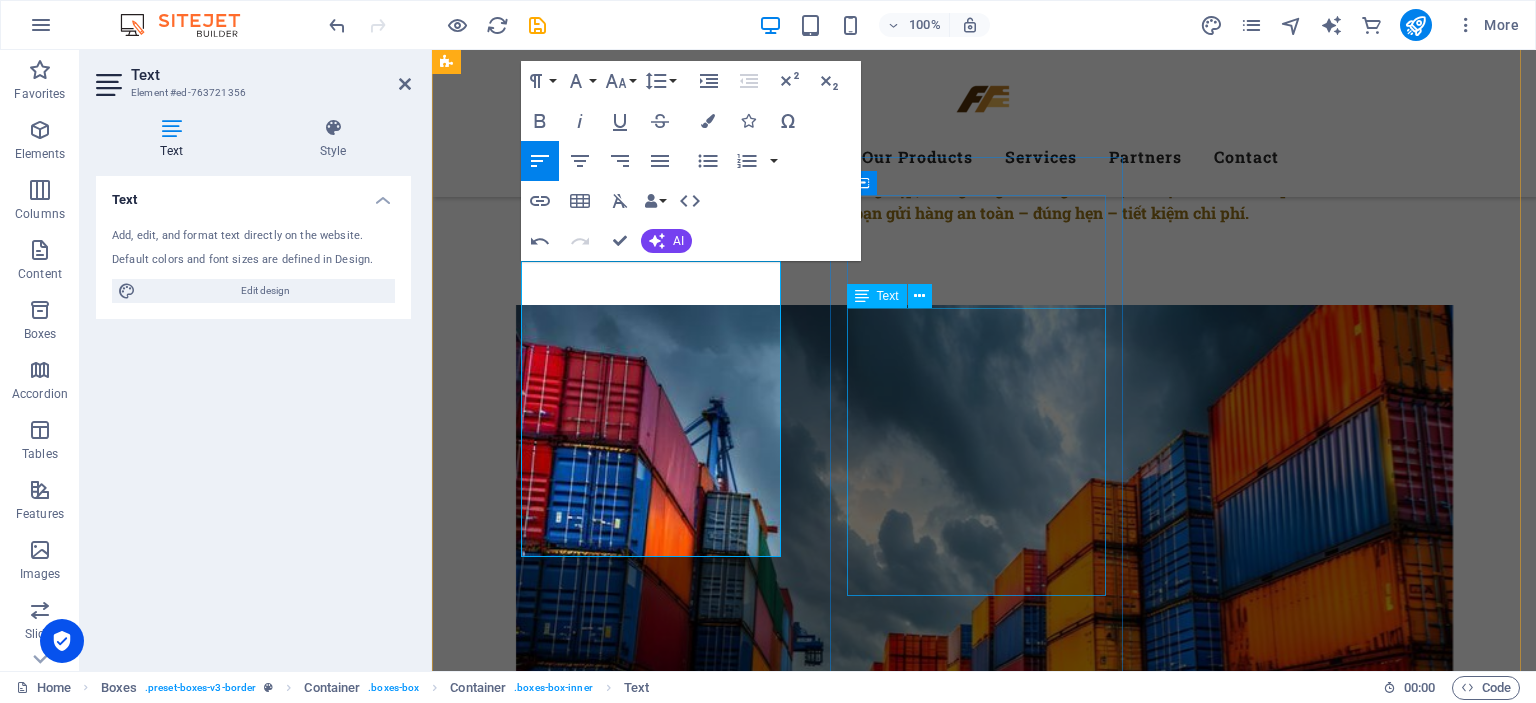 click on "Trở thành một trong những  thương hiệu vận chuyển quốc tế hàng đầu Việt Nam , mang đến dịch vụ chuyên nghiệp, an toàn và tối ưu chi phí nhất cho khách hàng ở mọi quy mô. F2F EXPRESS hướng tới xây dựng  hệ sinh thái logistics thông minh , giúp việc gửi hàng quốc tế trở nên đơn giản như mua hàng online." at bounding box center (594, 2565) 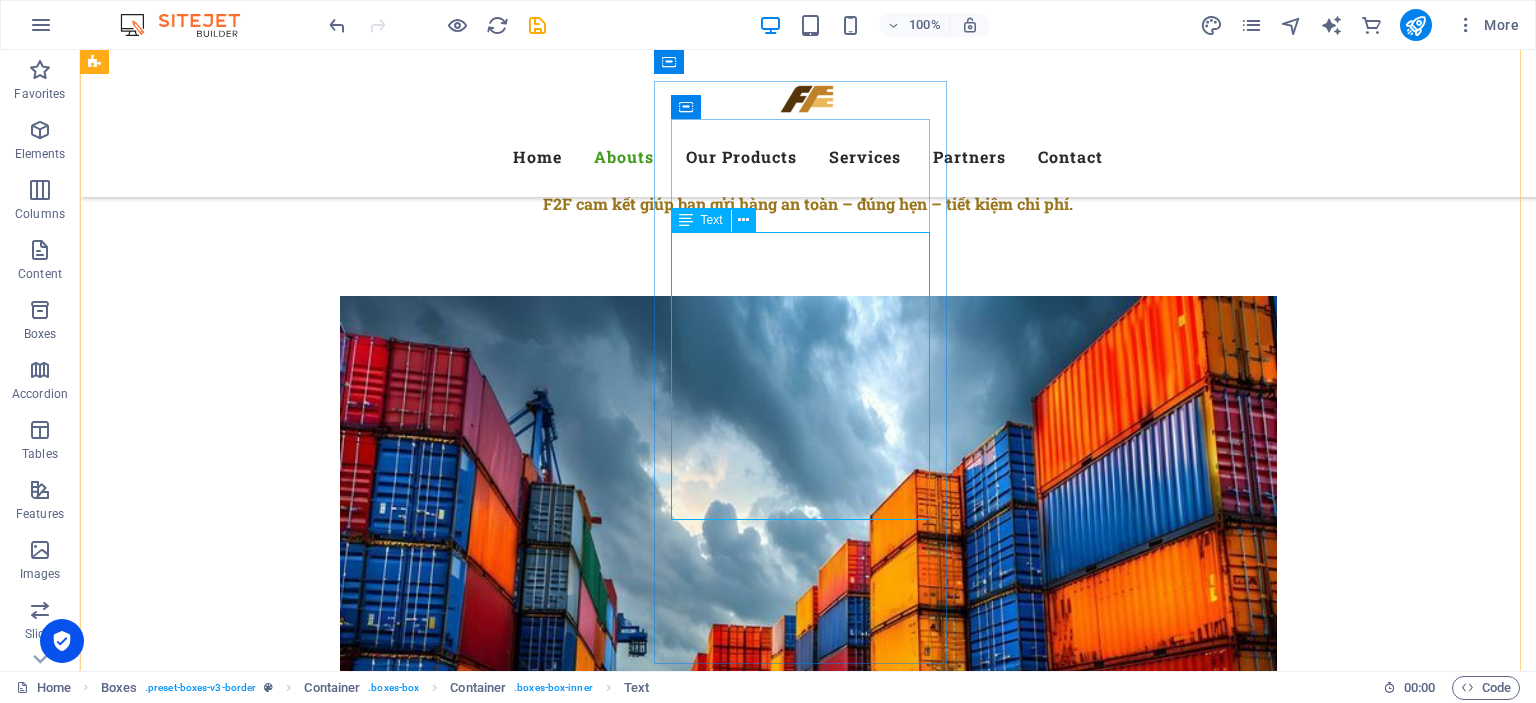 scroll, scrollTop: 1904, scrollLeft: 0, axis: vertical 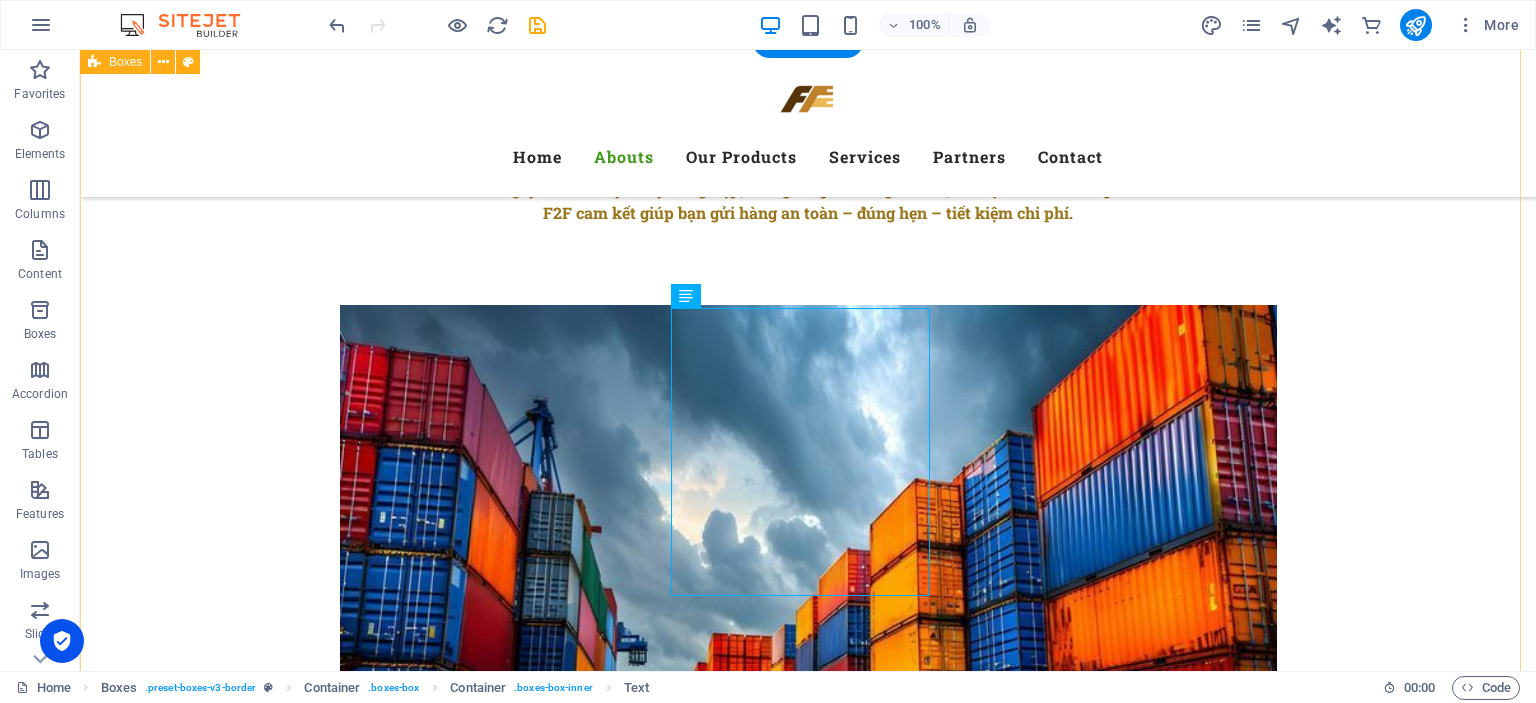 click on "Sứ mệnh  F2F EXPRESS cam kết giúp người [DEMOGRAPHIC_DATA] kết nối hàng hóa ra thế giới một cách dễ dàng, tiết kiệm và hiệu quả. Chúng tôi không chỉ là đơn vị vận chuyển, mà còn là người bạn đồng hành đáng tin cậy của cá nhân, hộ kinh doanh và doanh nghiệp [GEOGRAPHIC_DATA] trên hành trình vươn ra thị trường quốc tế. Giá trị cốt lõi: Trở thành một trong những  thương hiệu vận chuyển quốc tế hàng đầu Việt Nam , mang đến dịch vụ chuyên nghiệp, an toàn và tối ưu chi phí nhất cho khách hàng ở mọi quy mô. F2F EXPRESS hướng tới xây dựng  hệ sinh thái logistics thông minh , giúp việc gửi hàng quốc tế trở nên đơn giản như mua hàng online. Tầm Nhìn 🔹  Trung thực & Minh bạch Luôn rõ ràng trong báo giá, thông tin vận chuyển và cam kết không phát sinh chi phí ẩn. 🔹  Tận tâm phục vụ 🔹  Linh hoạt trong giải pháp 🔹" at bounding box center [808, 2650] 